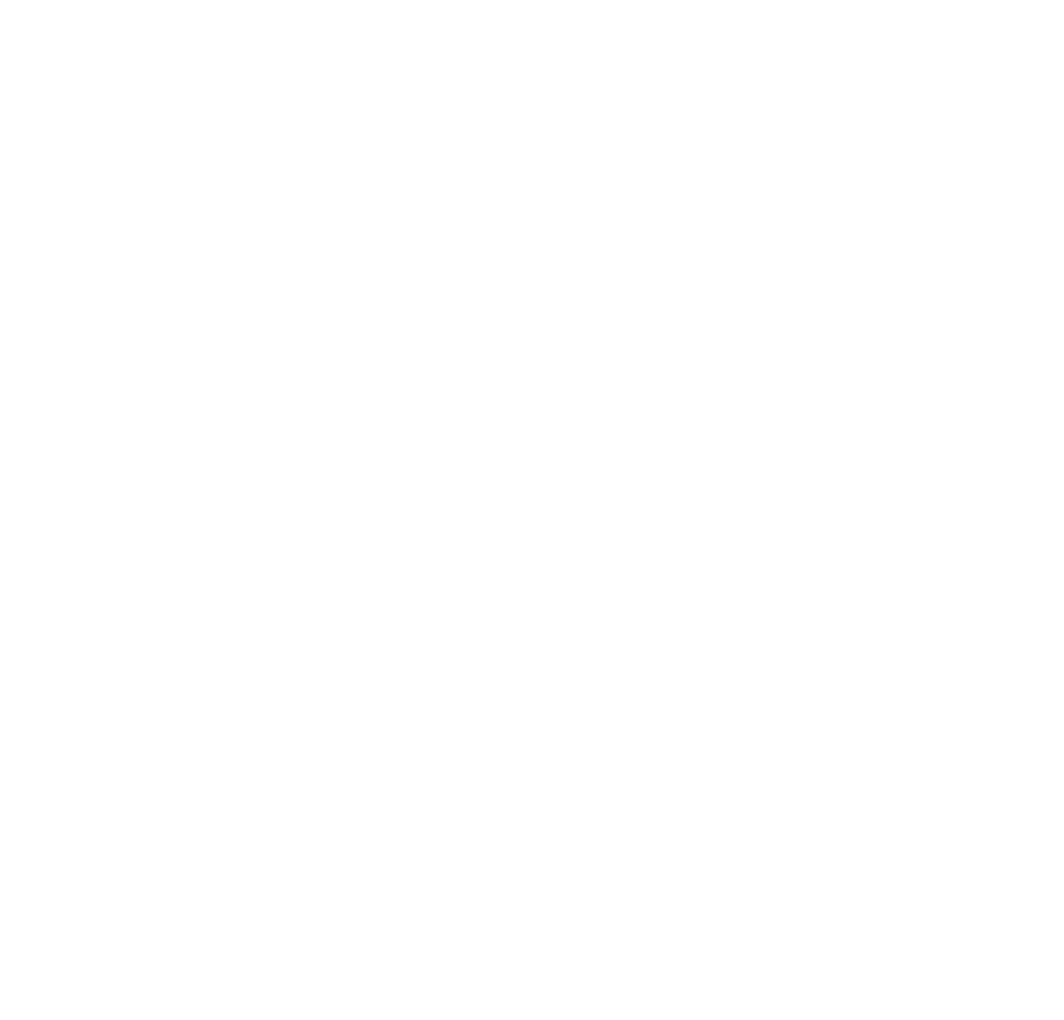scroll, scrollTop: 0, scrollLeft: 0, axis: both 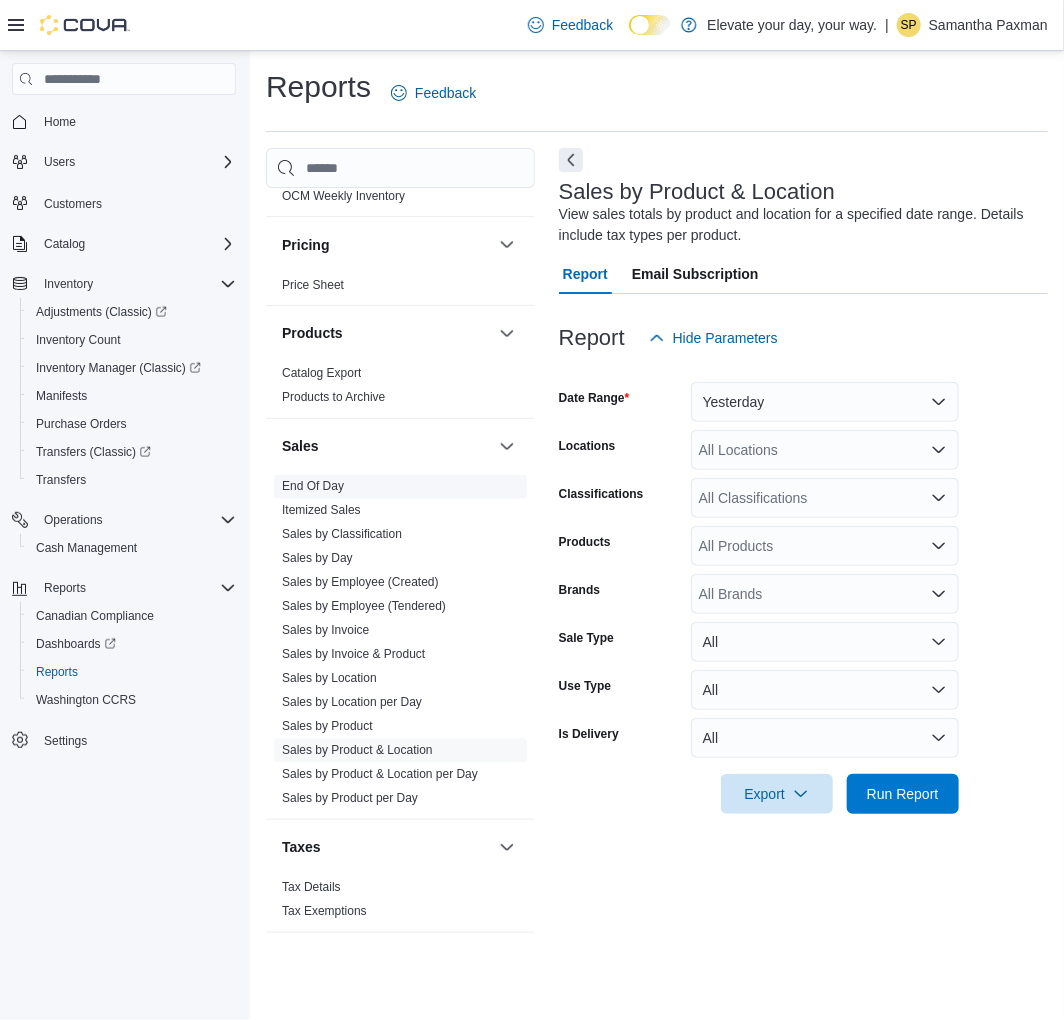 click on "End Of Day" at bounding box center [313, 487] 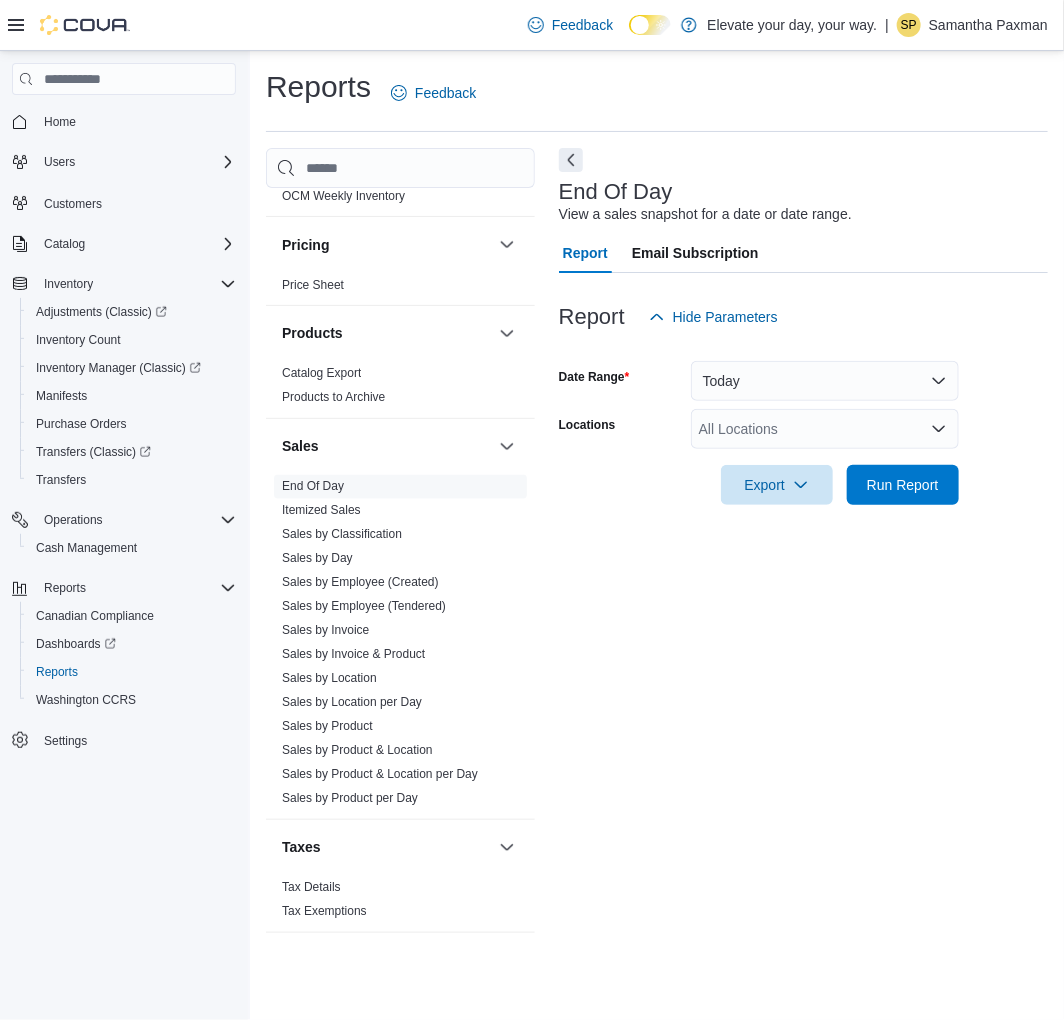 click on "All Locations" at bounding box center [825, 429] 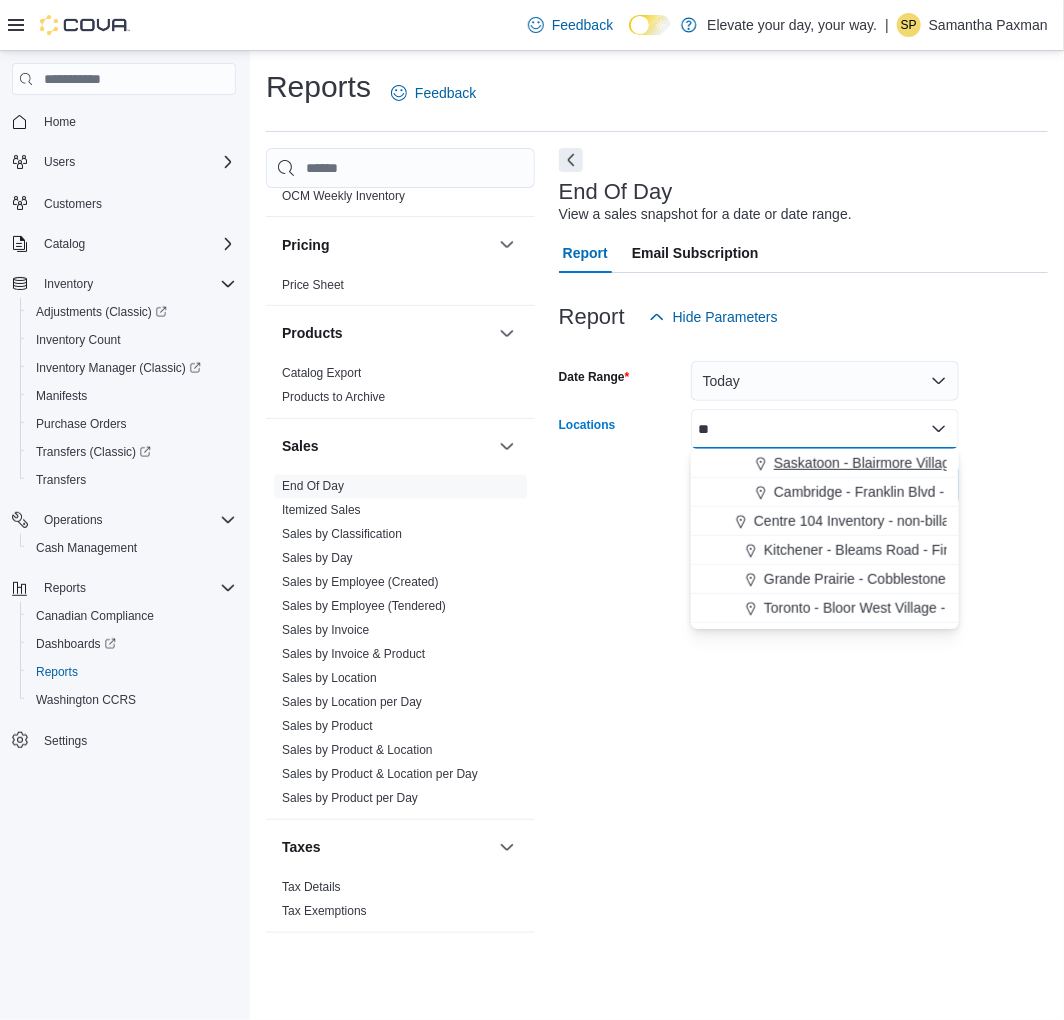 type on "**" 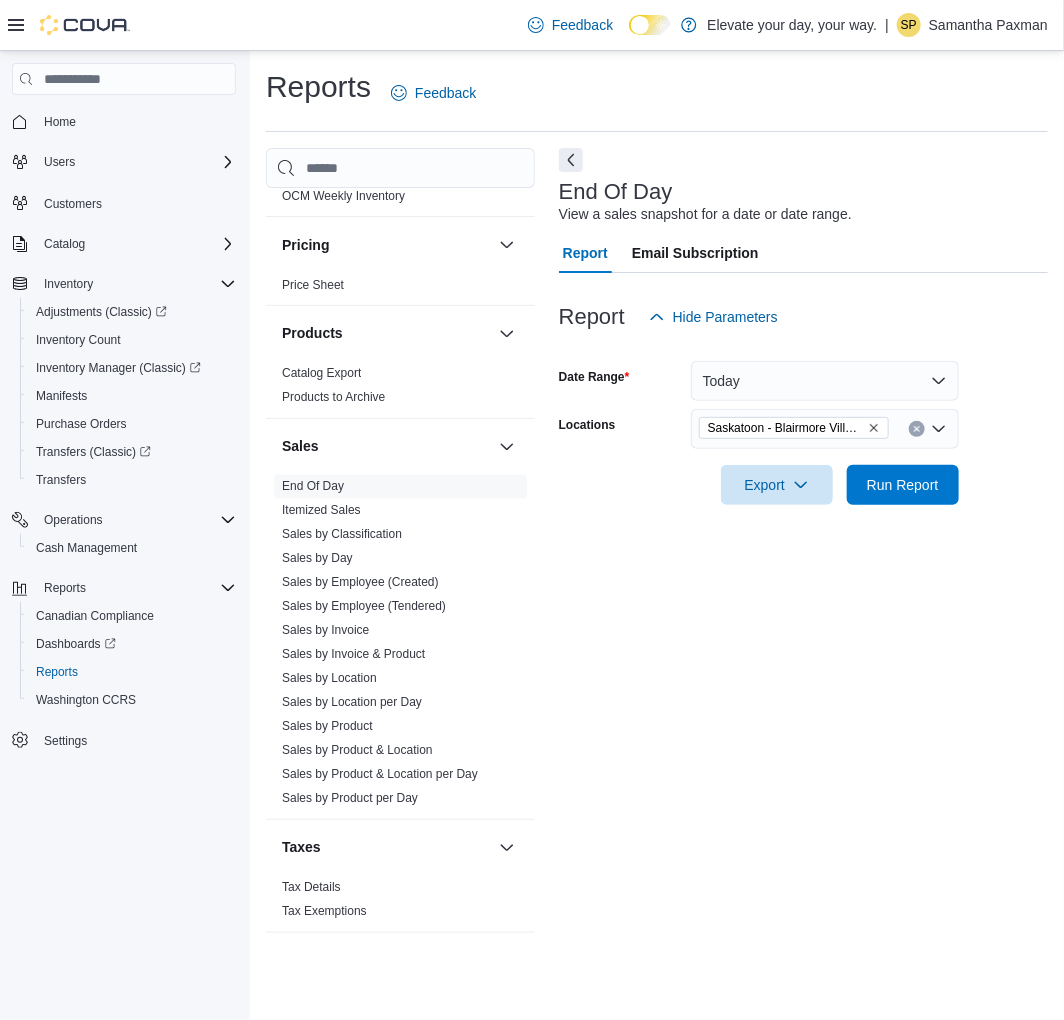 click on "End Of Day View a sales snapshot for a date or date range. Report Email Subscription Report Hide Parameters Date Range Today Locations [CITY] - [CITY] - Fire & Flower Export Run Report" at bounding box center [803, 550] 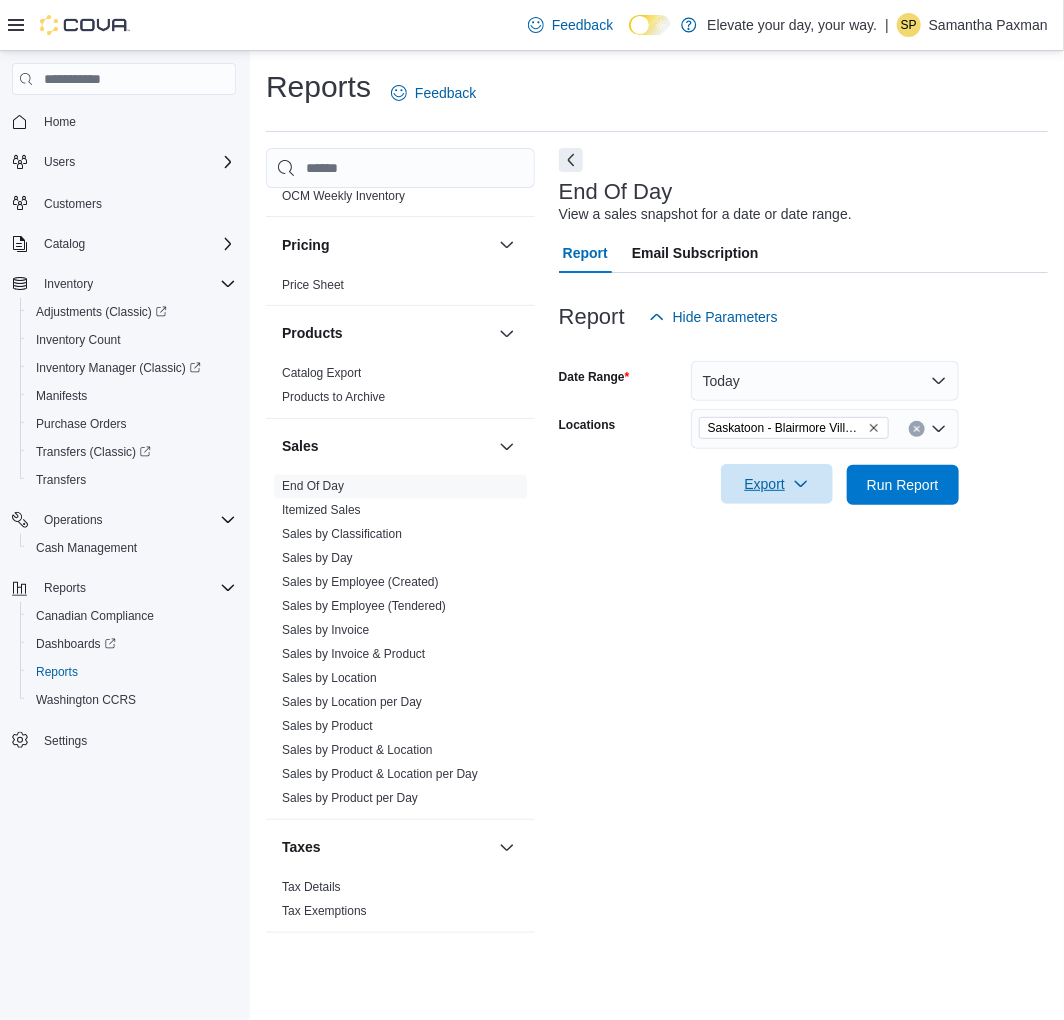 click 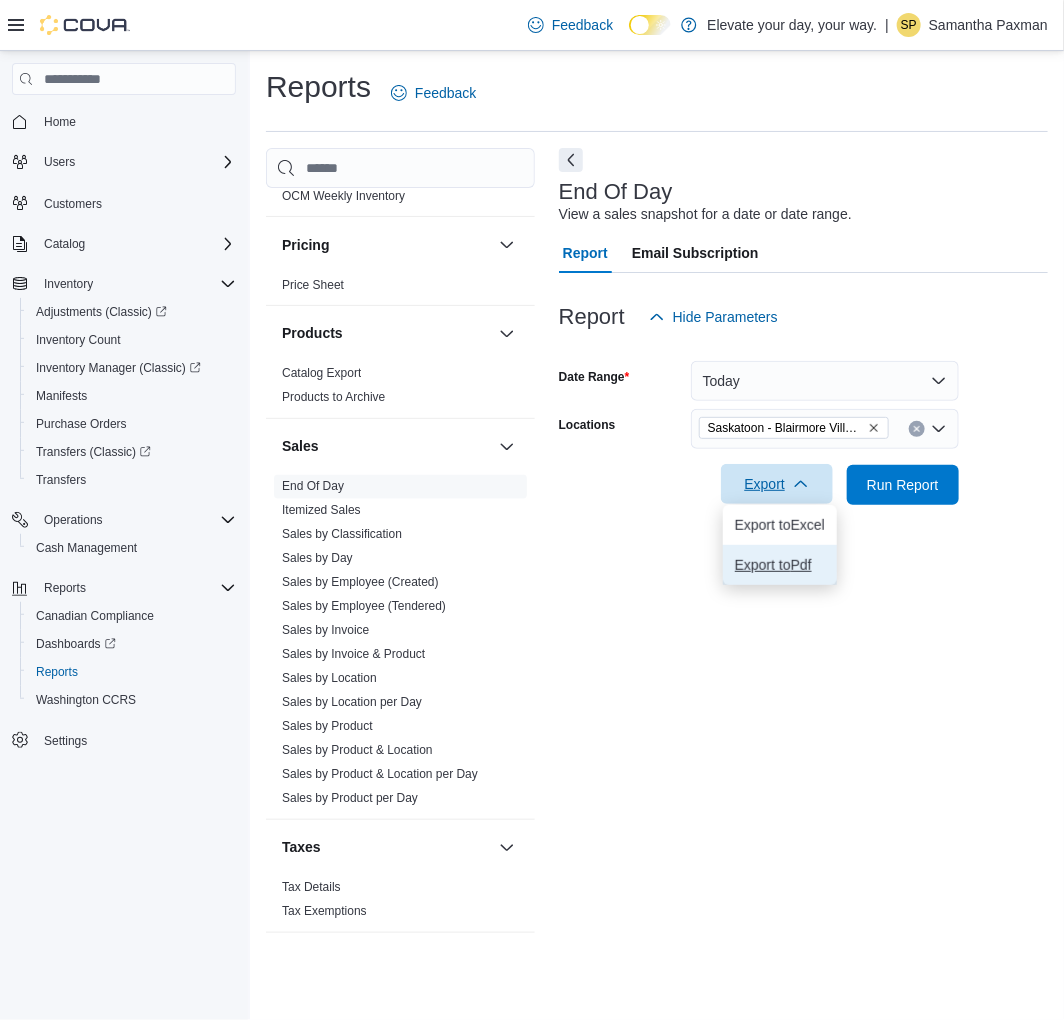 click on "Export to  Pdf" at bounding box center (780, 565) 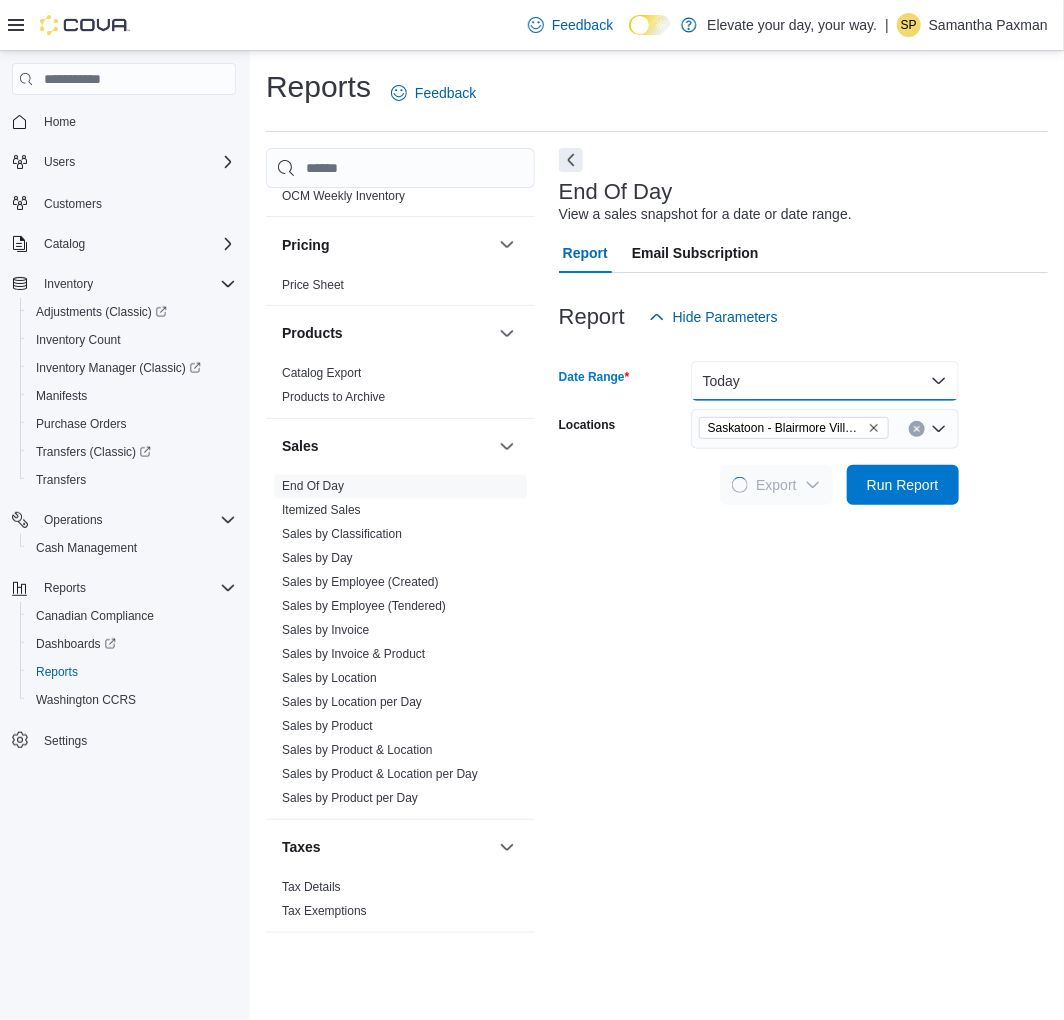 click on "Today" at bounding box center [825, 381] 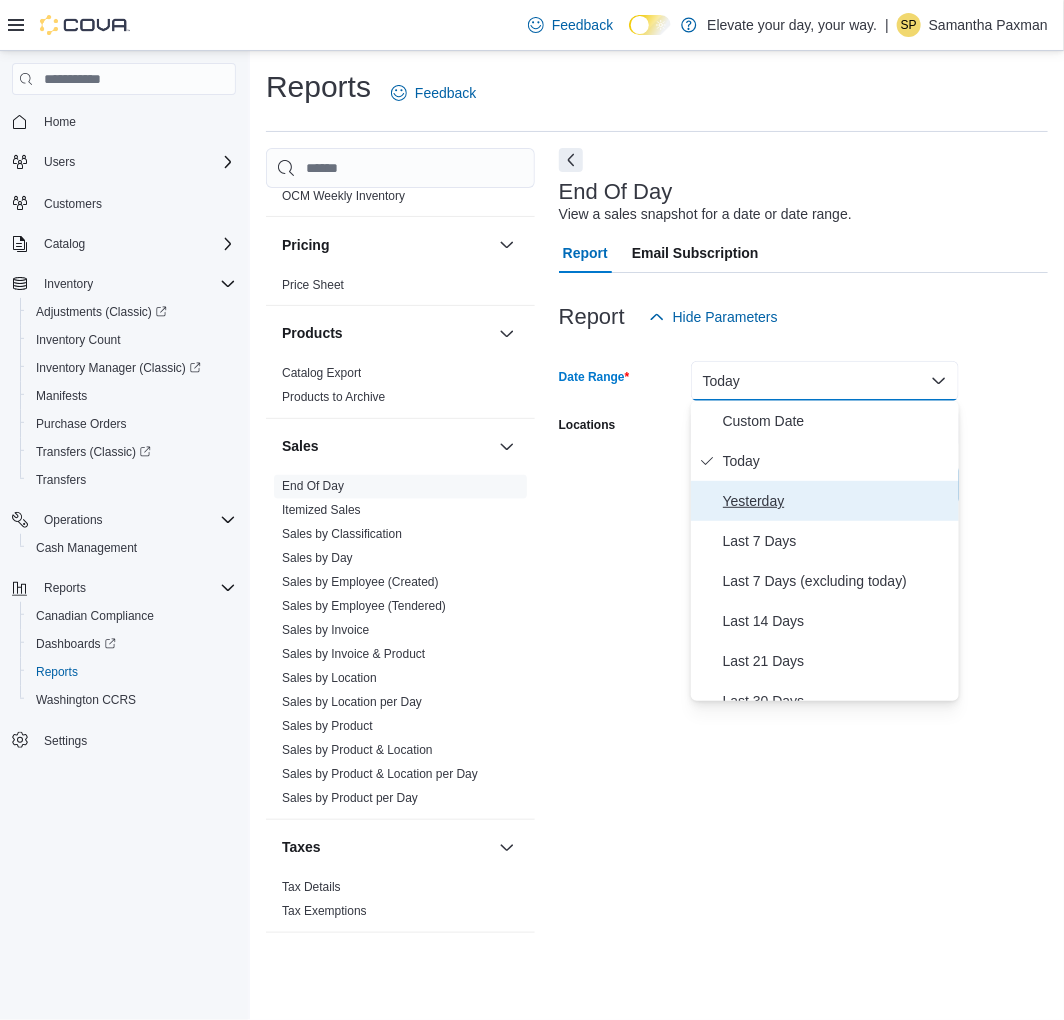 click on "Yesterday" at bounding box center [837, 501] 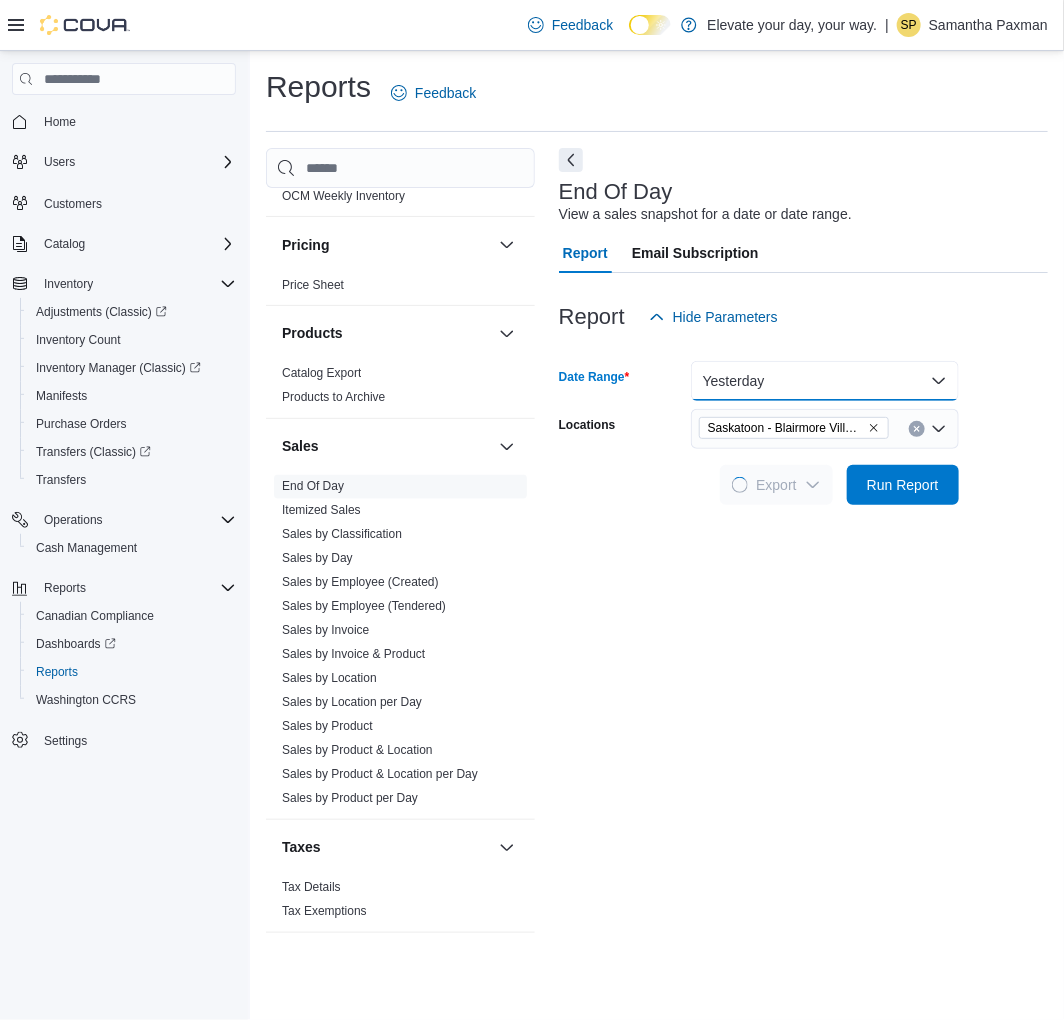 scroll, scrollTop: 0, scrollLeft: 0, axis: both 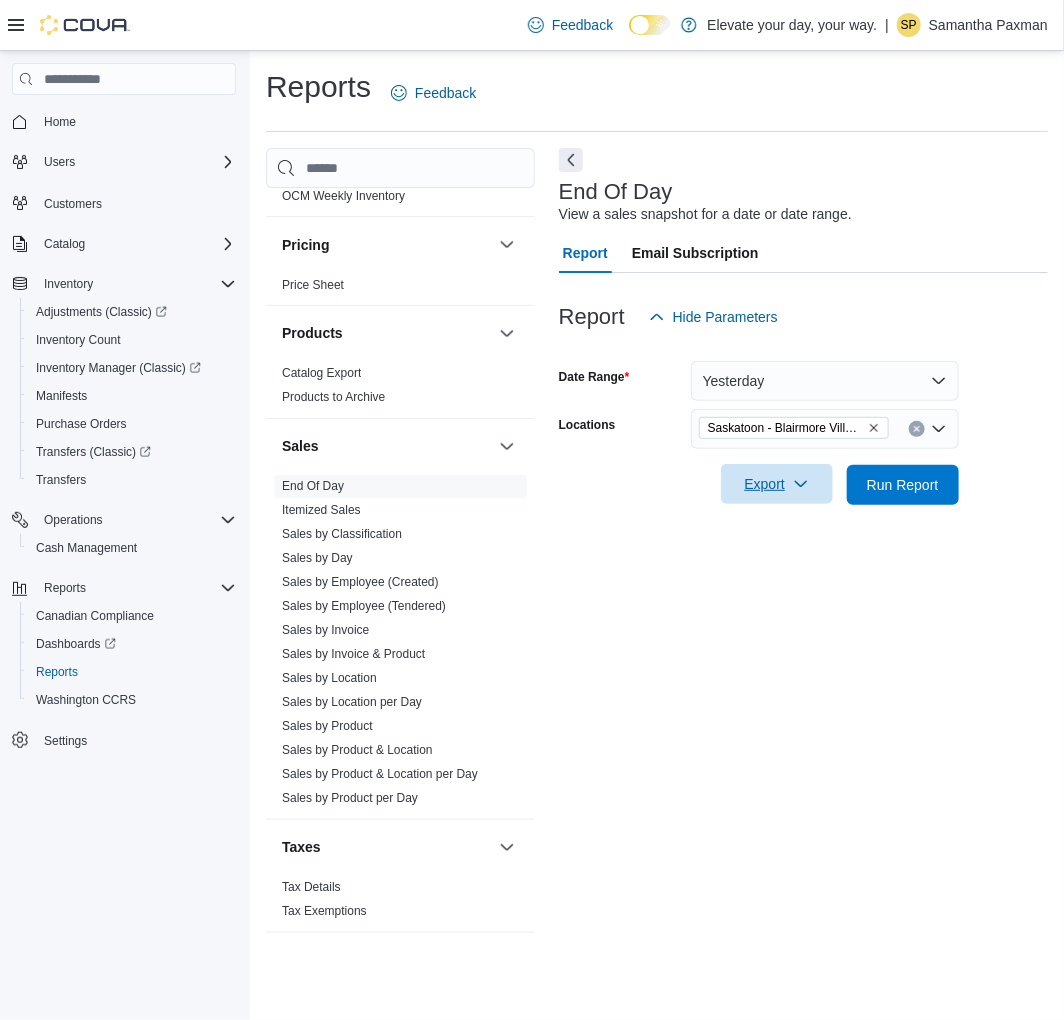 click 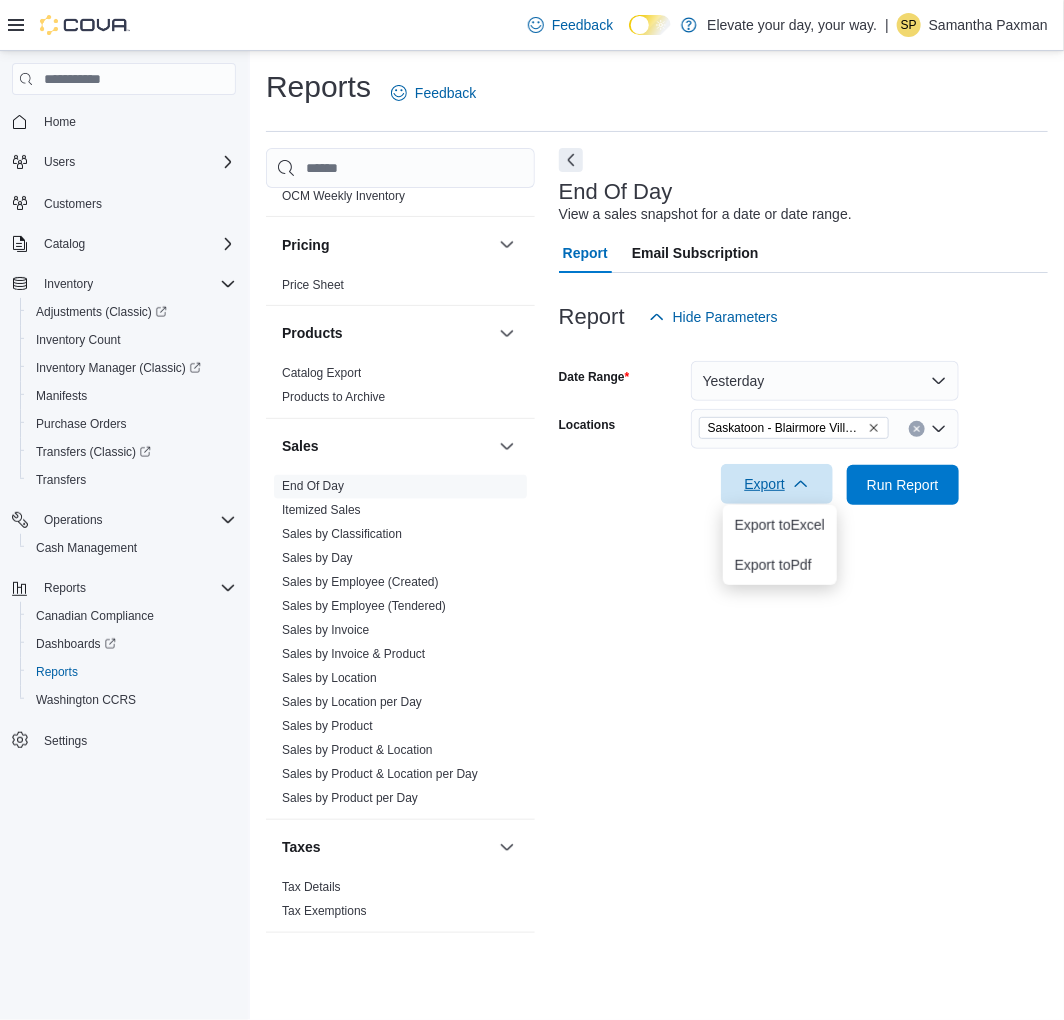 click on "Report Hide Parameters" at bounding box center [803, 317] 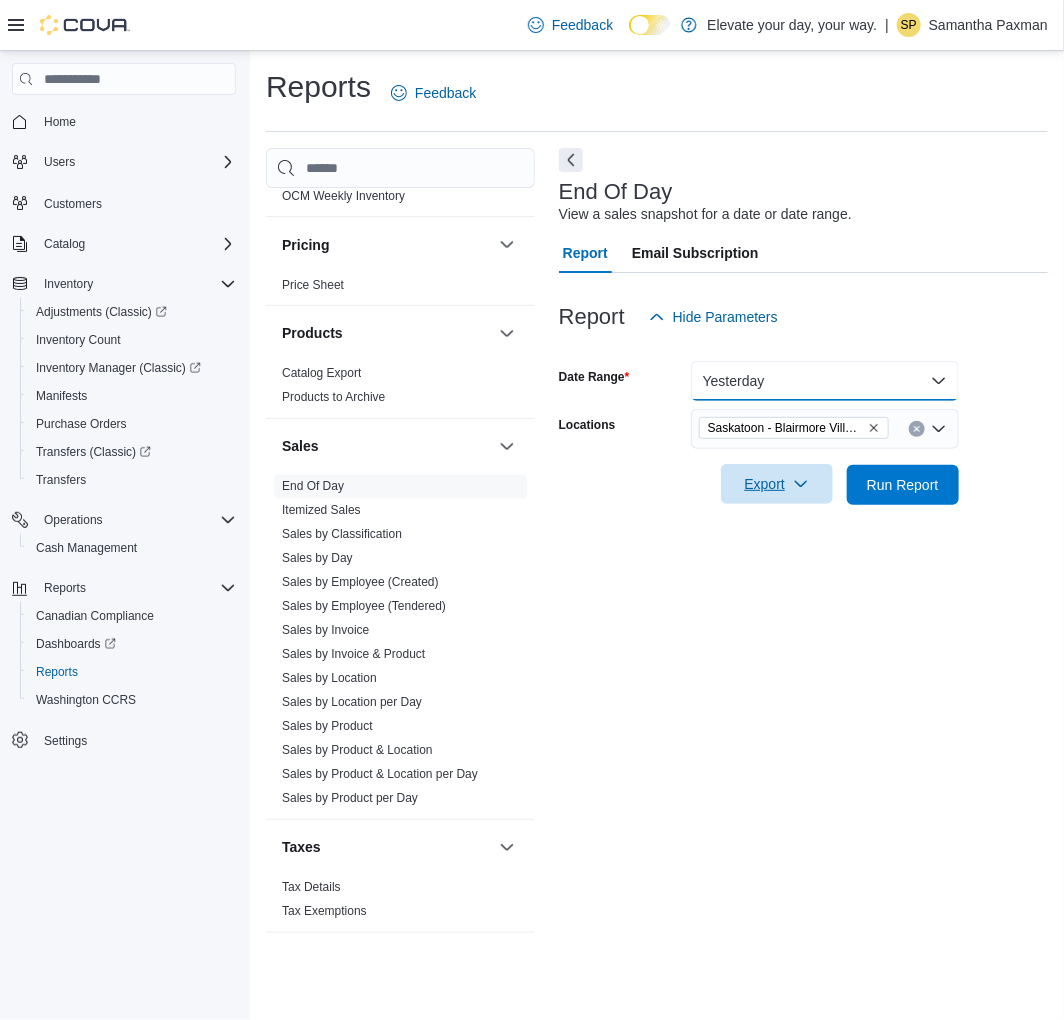 click on "Yesterday" at bounding box center (825, 381) 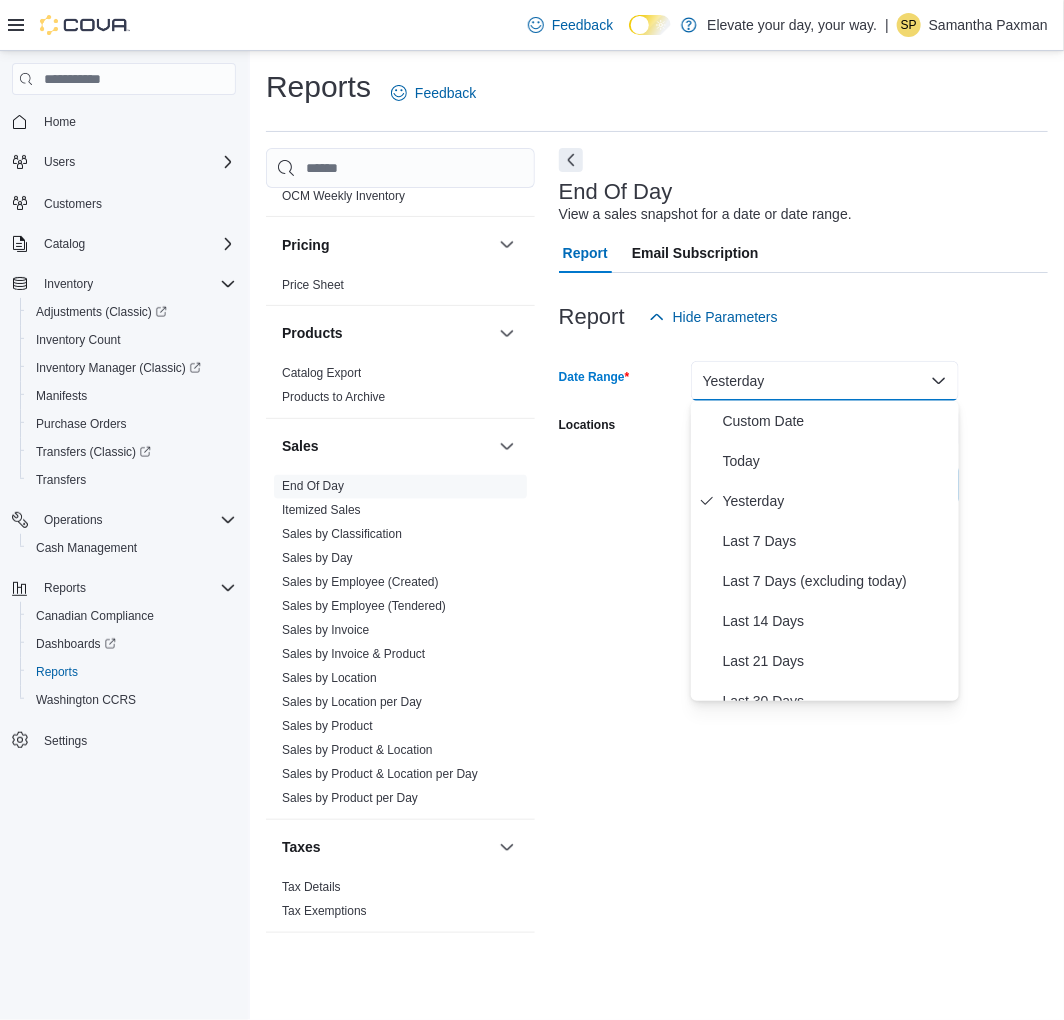 click at bounding box center [803, 349] 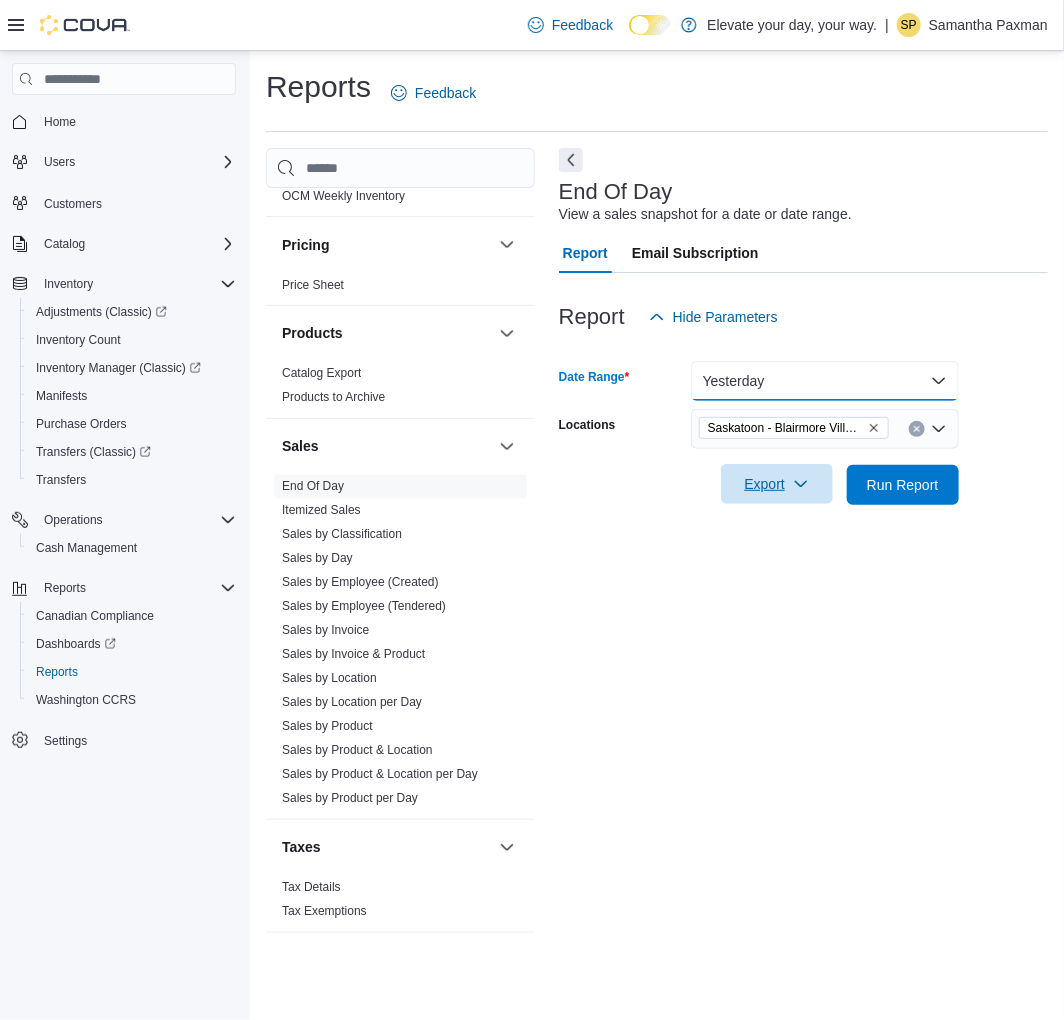 click on "Yesterday" at bounding box center (825, 381) 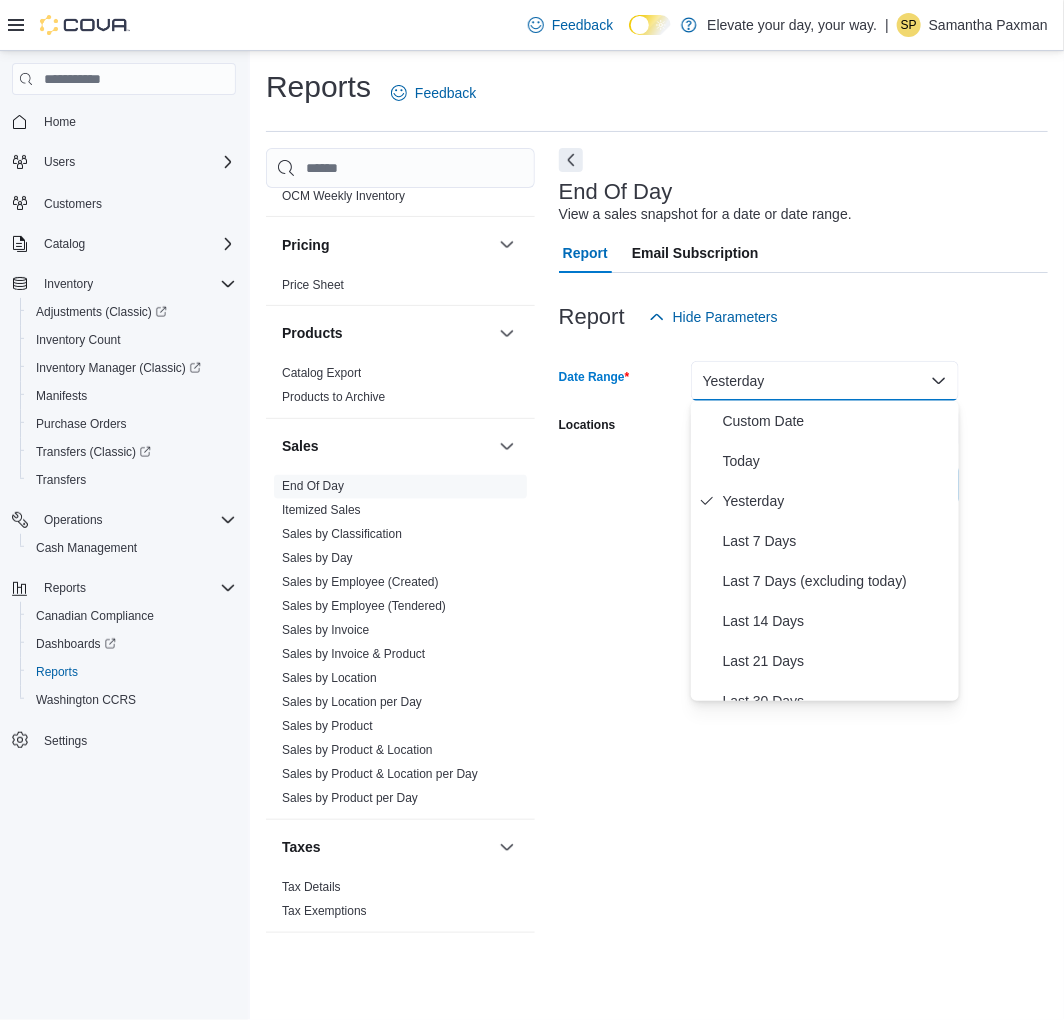 click on "End Of Day View a sales snapshot for a date or date range. Report Email Subscription Report Hide Parameters Date Range Yesterday Locations [CITY] - [CITY] - Fire & Flower Export Run Report" at bounding box center [803, 550] 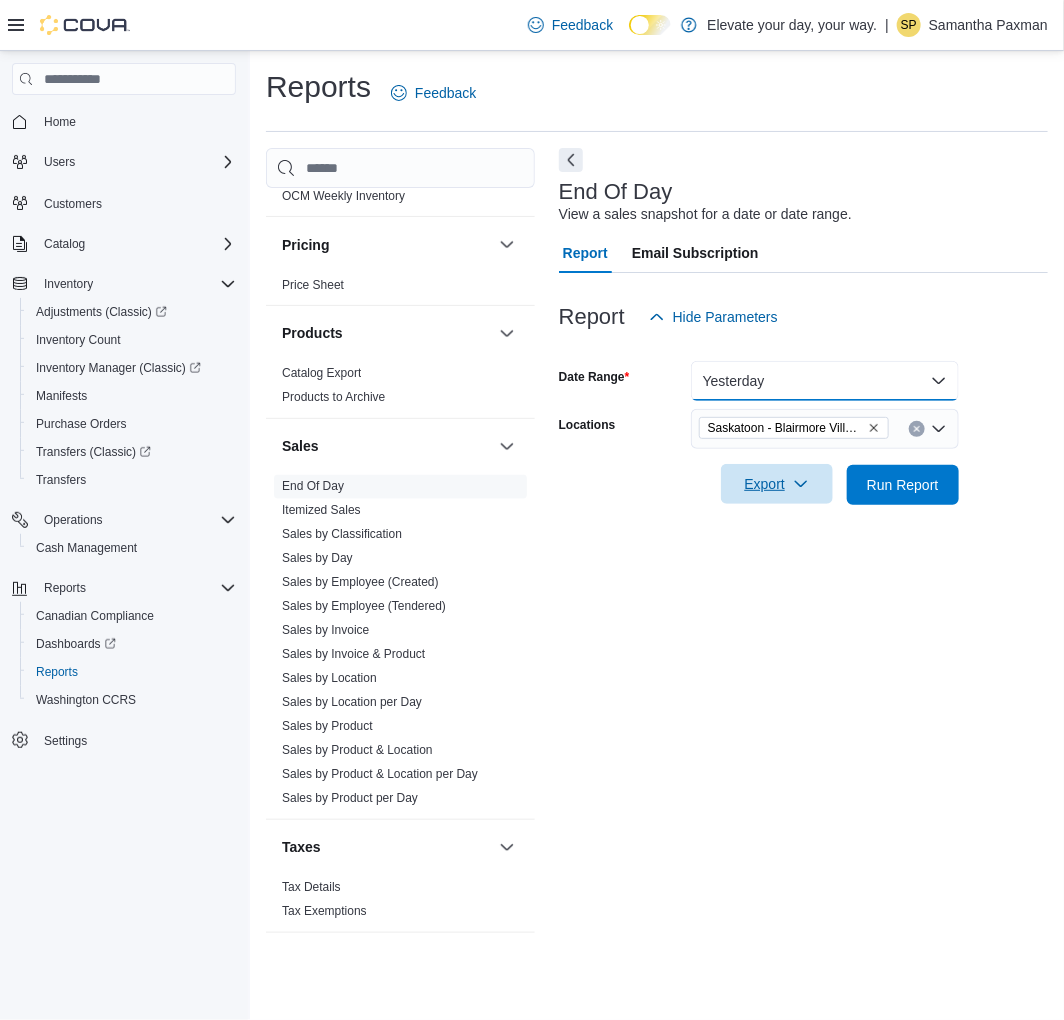 click on "Yesterday" at bounding box center (825, 381) 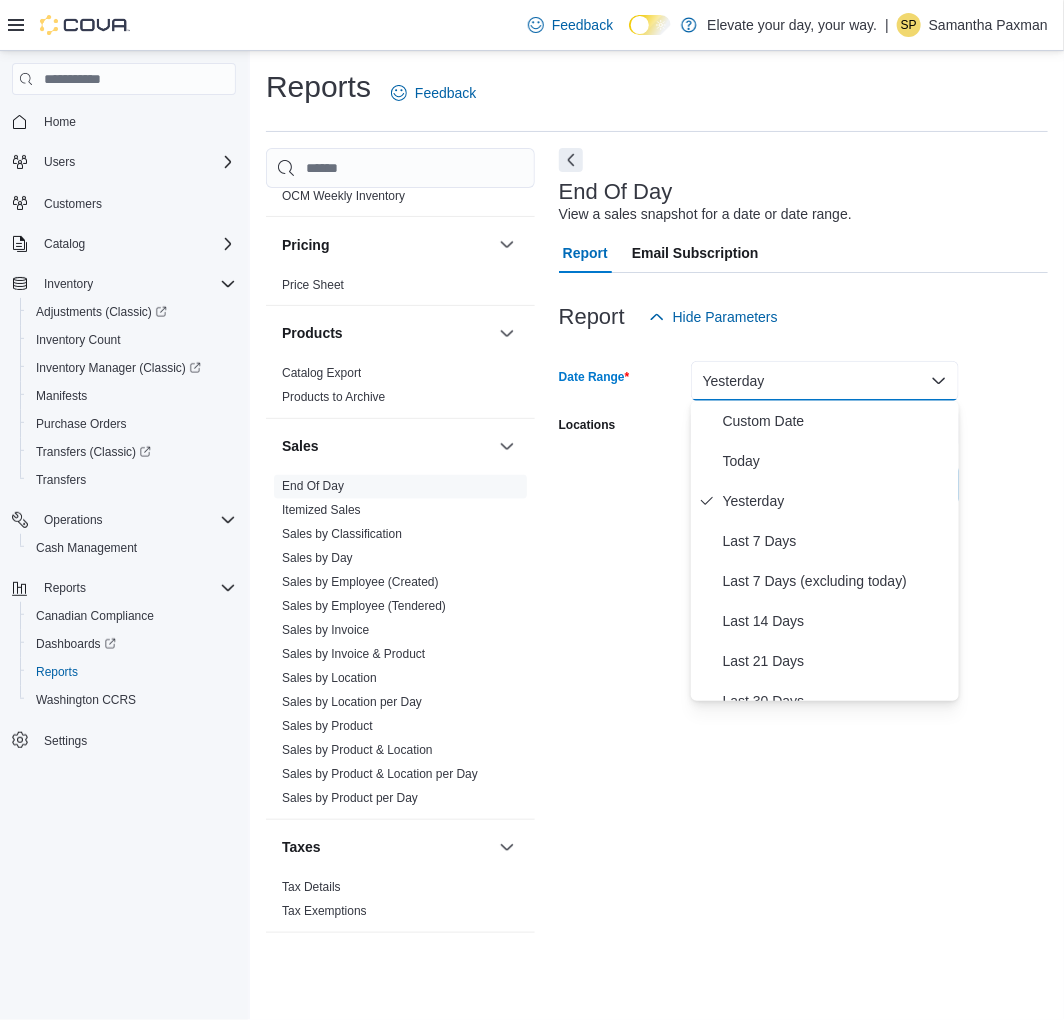 click on "Yesterday" at bounding box center (825, 381) 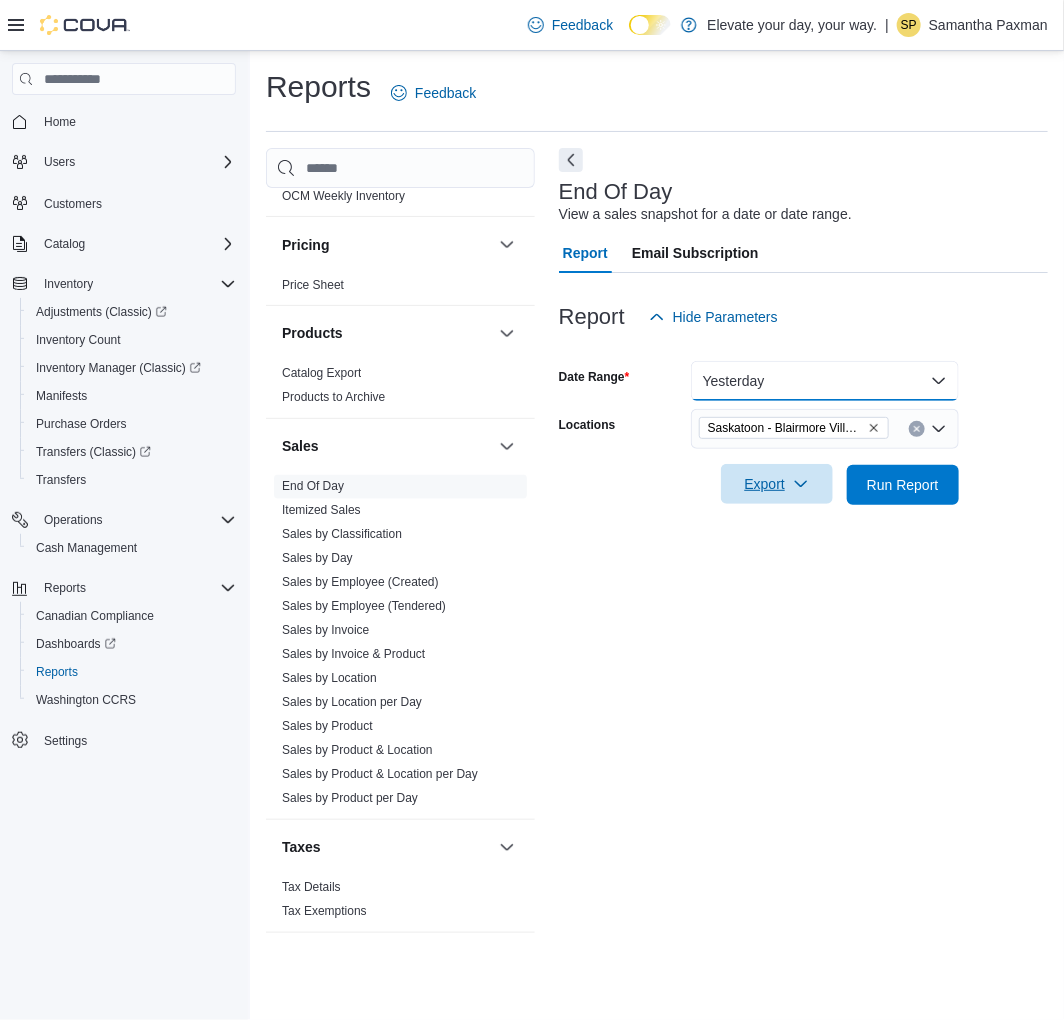 click on "Yesterday" at bounding box center (825, 381) 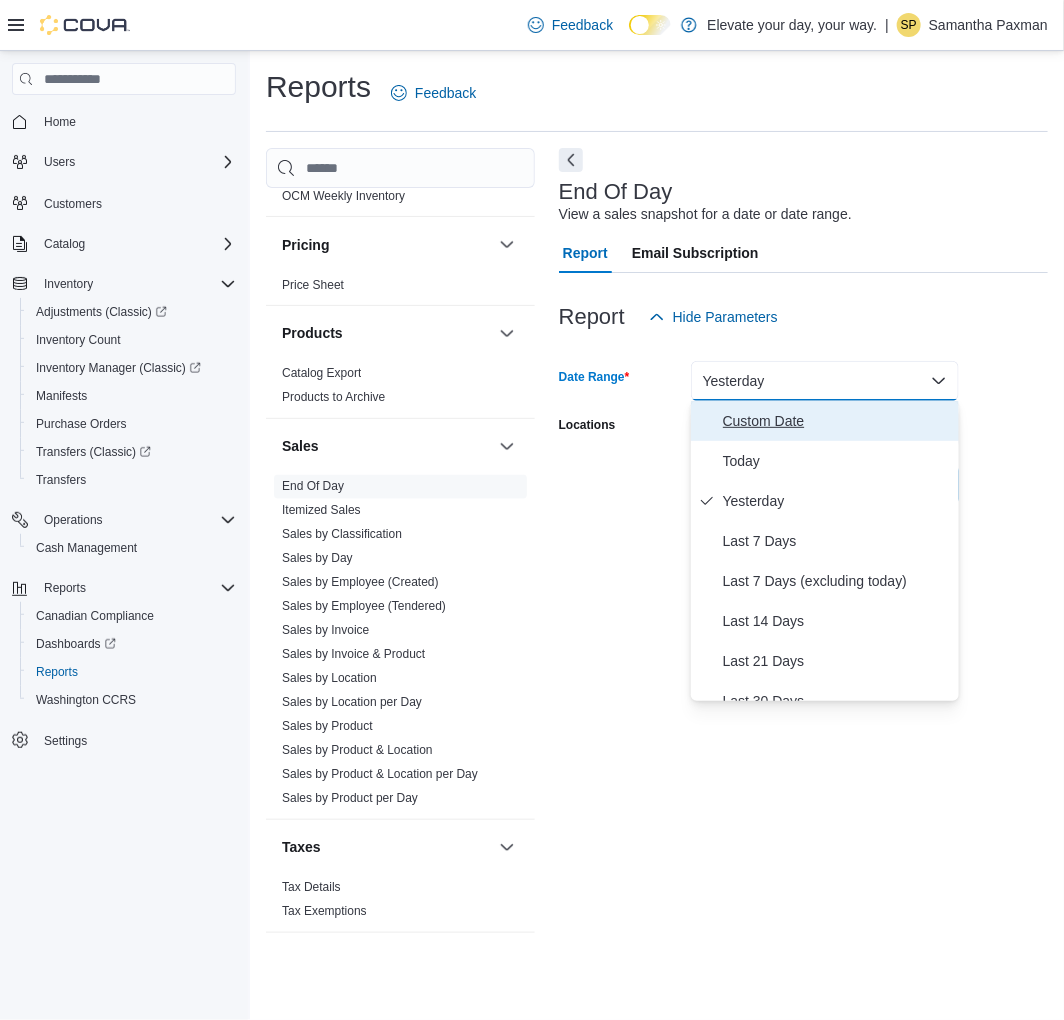 click on "Custom Date" at bounding box center [837, 421] 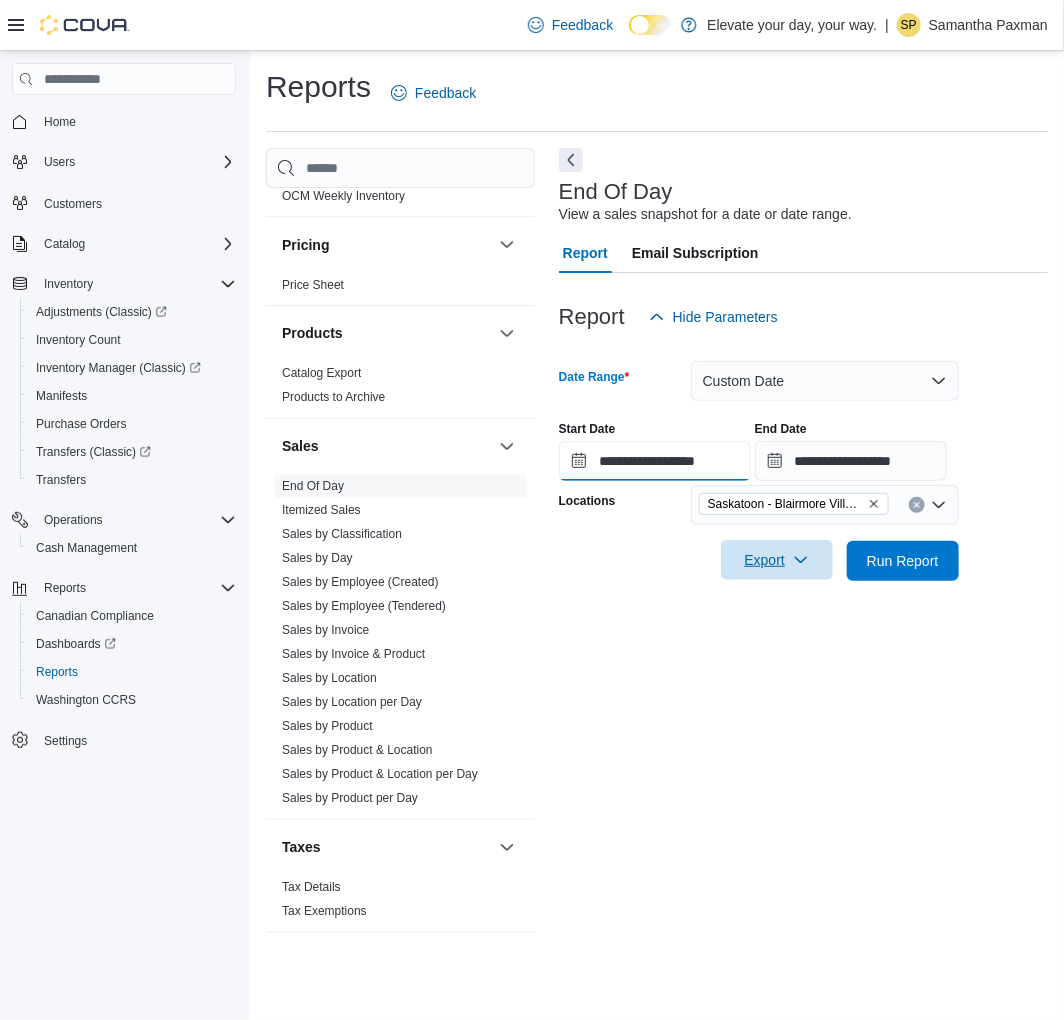 click on "**********" at bounding box center (655, 461) 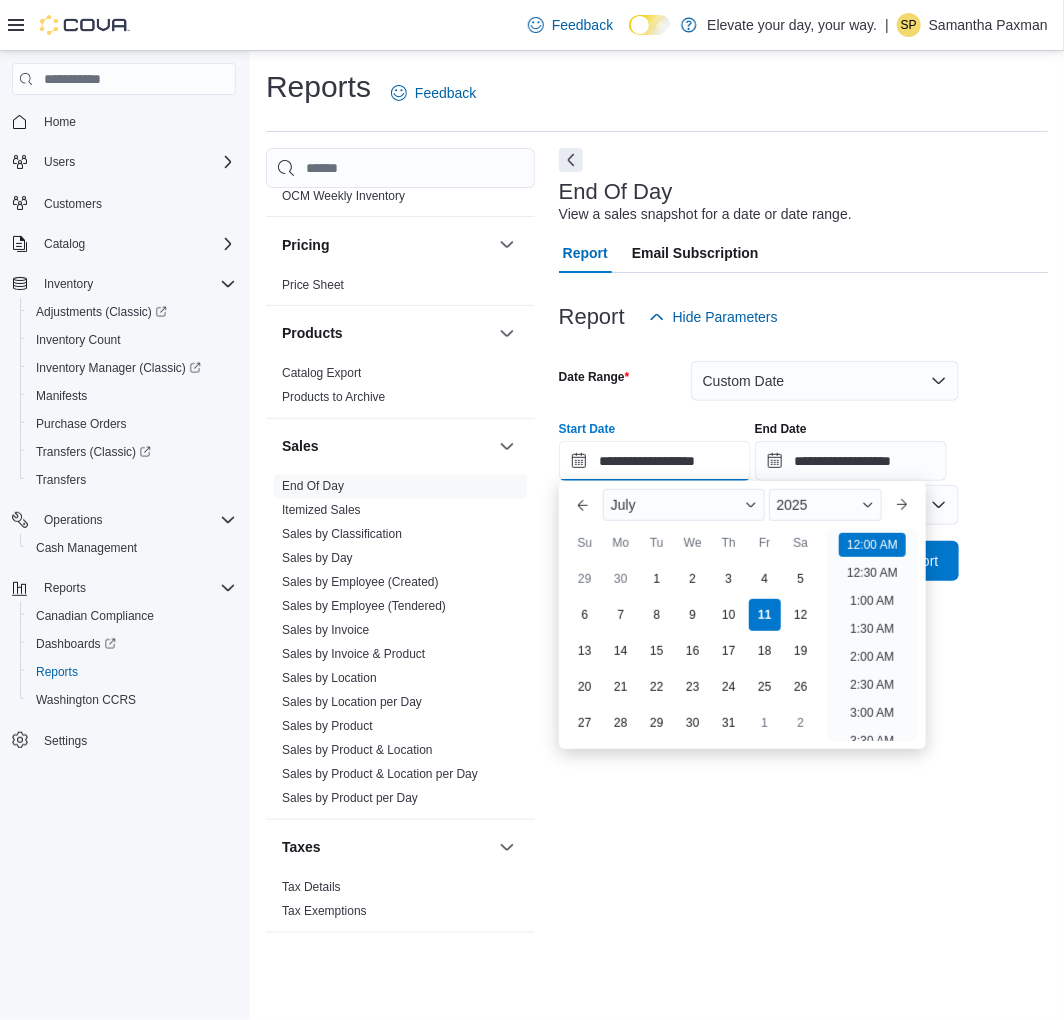 scroll, scrollTop: 62, scrollLeft: 0, axis: vertical 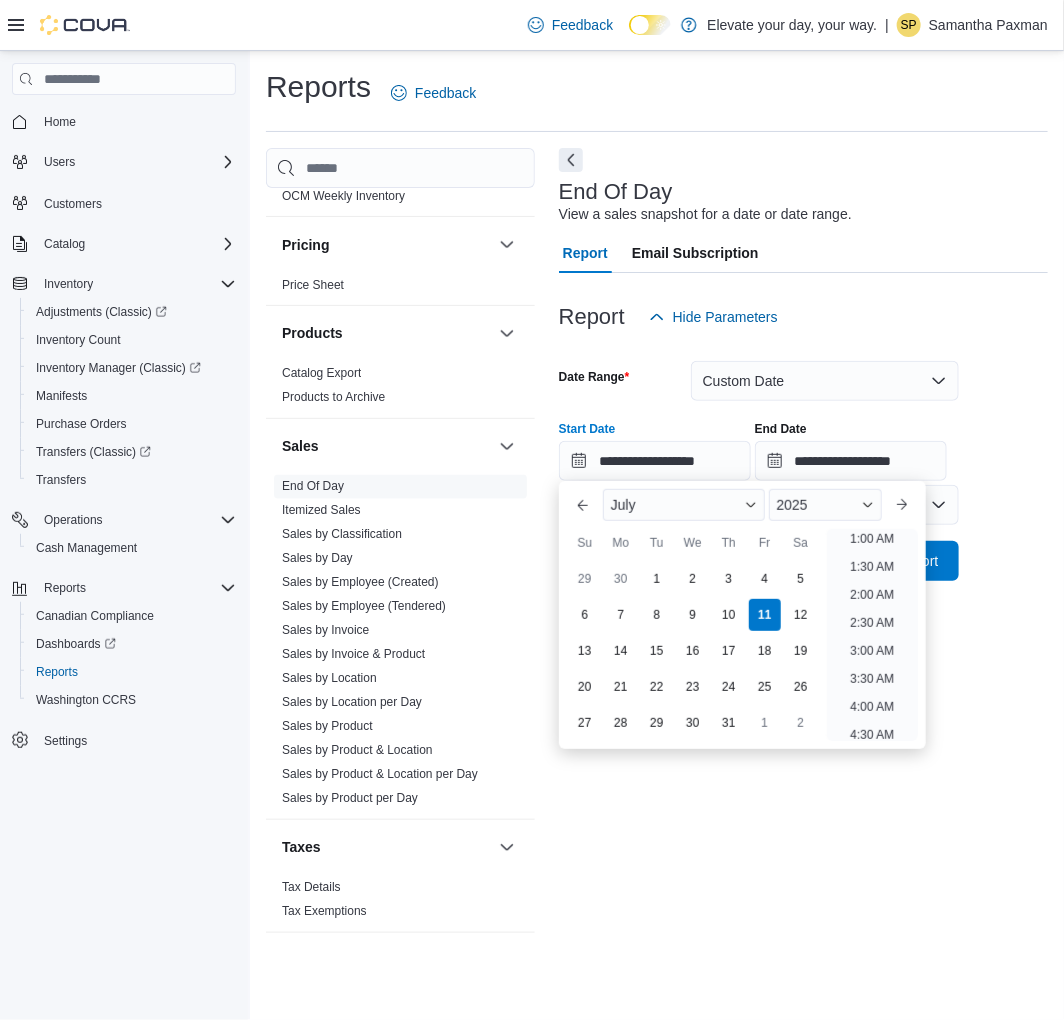 click on "6 7 8 9 10 11 12" at bounding box center (693, 615) 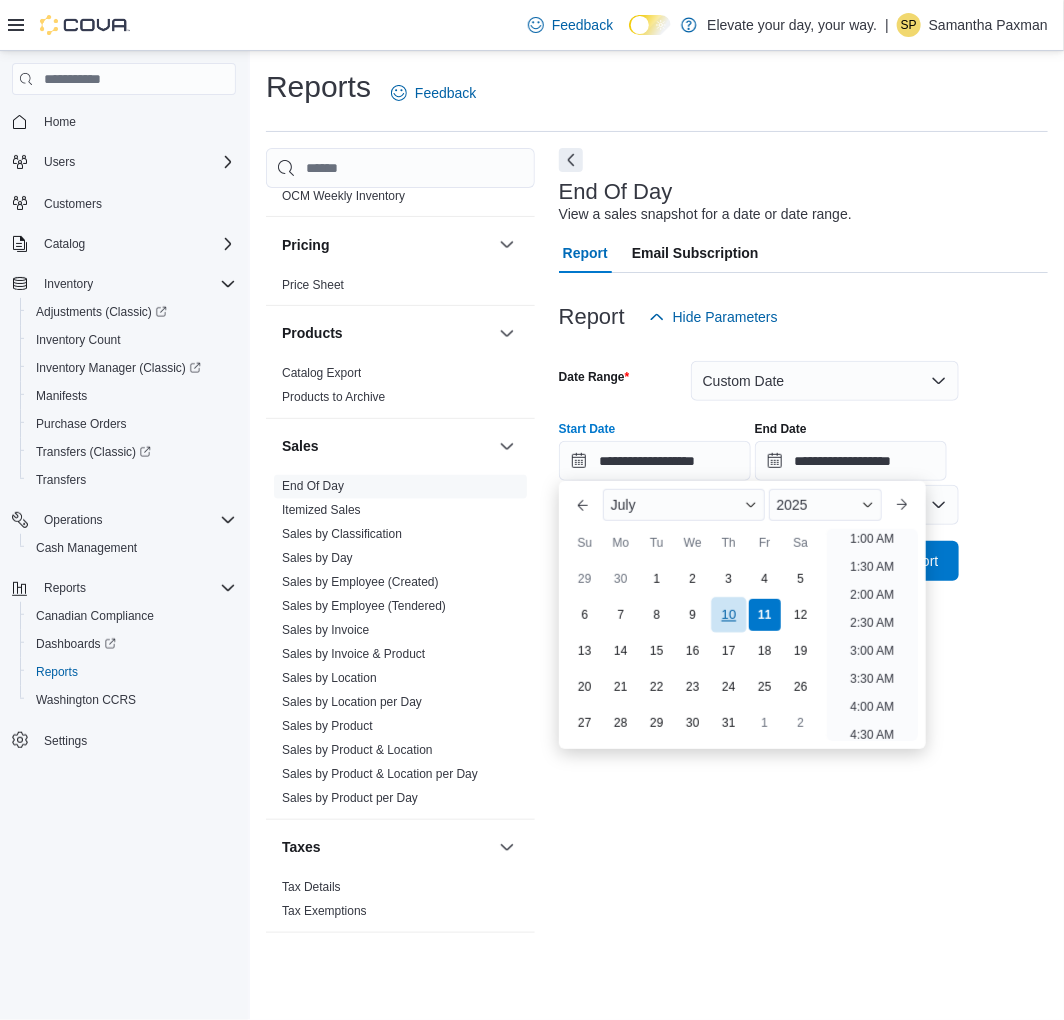 click on "10" at bounding box center [728, 614] 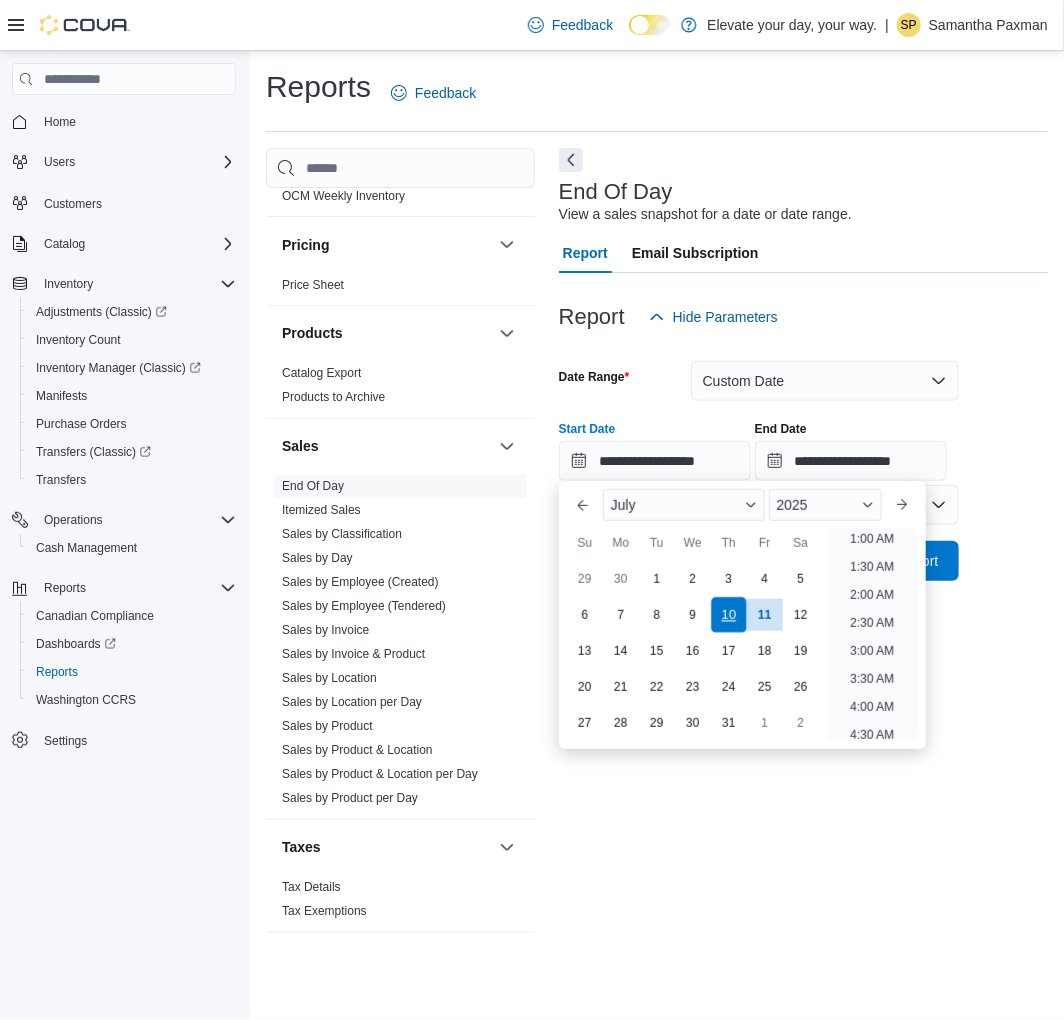 scroll, scrollTop: 4, scrollLeft: 0, axis: vertical 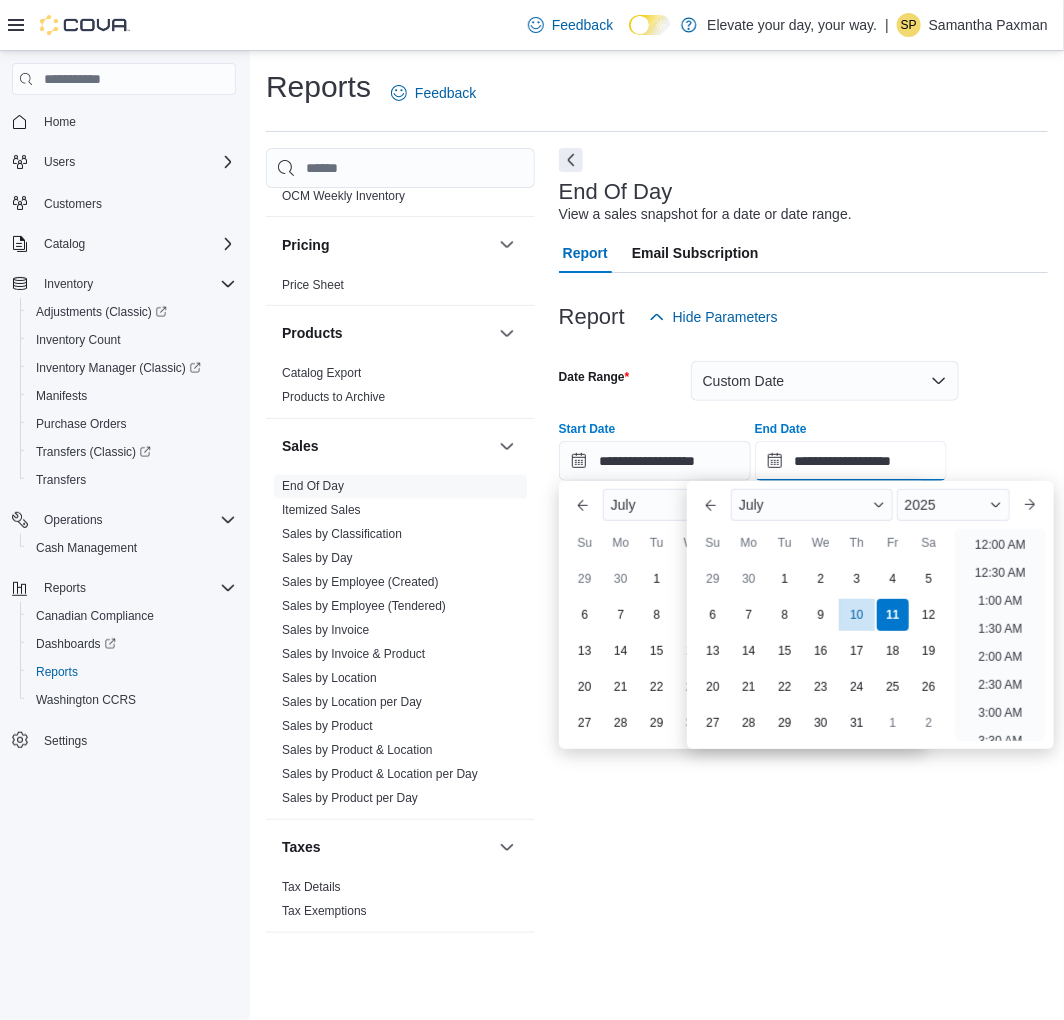 click on "**********" at bounding box center [851, 461] 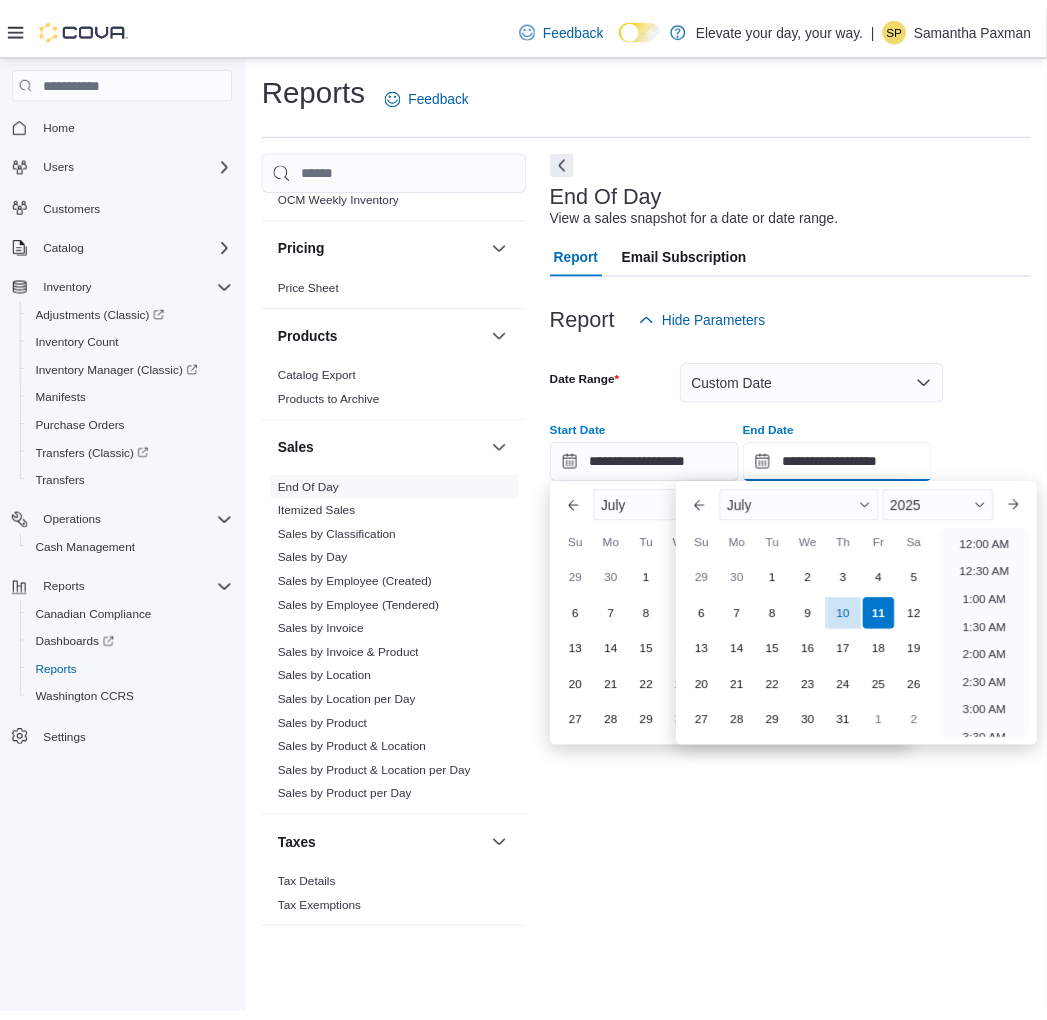 scroll, scrollTop: 1135, scrollLeft: 0, axis: vertical 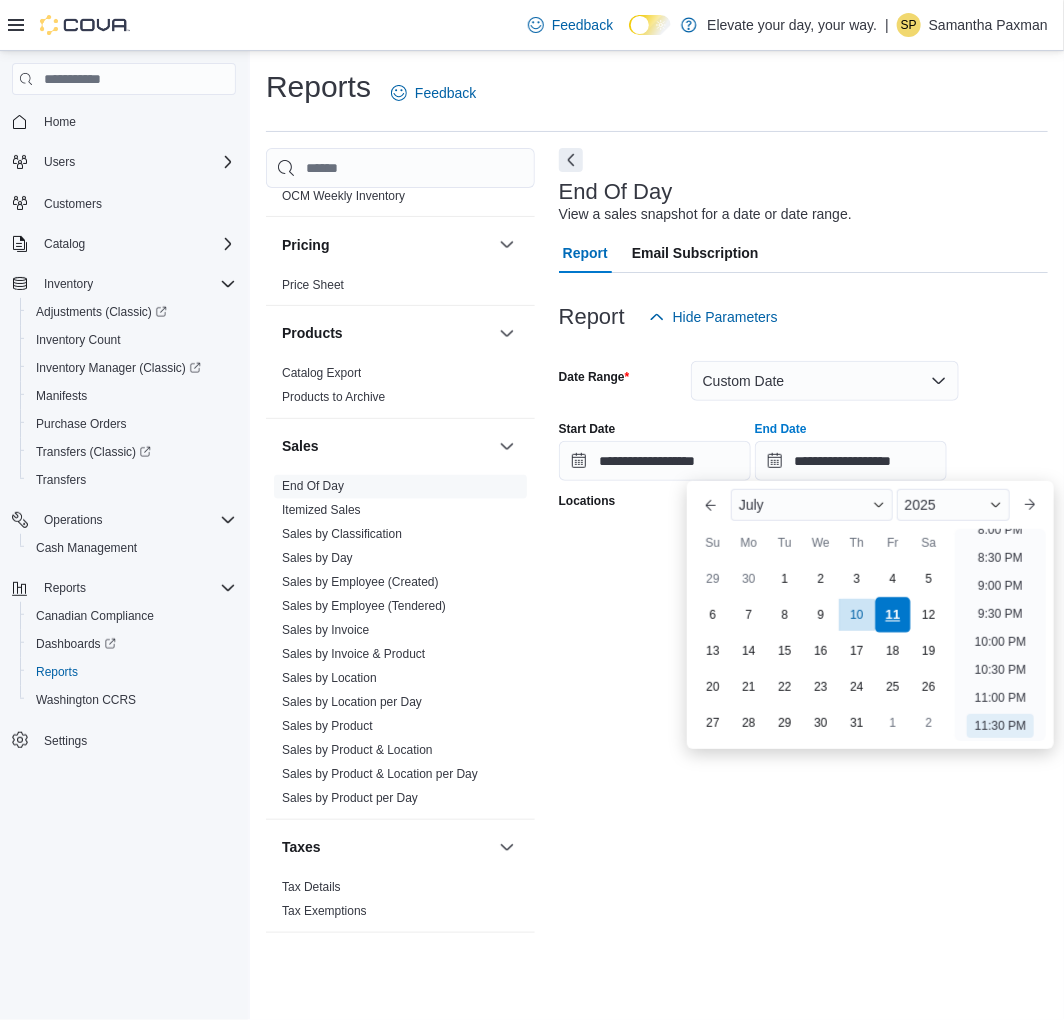 click on "11" at bounding box center [892, 614] 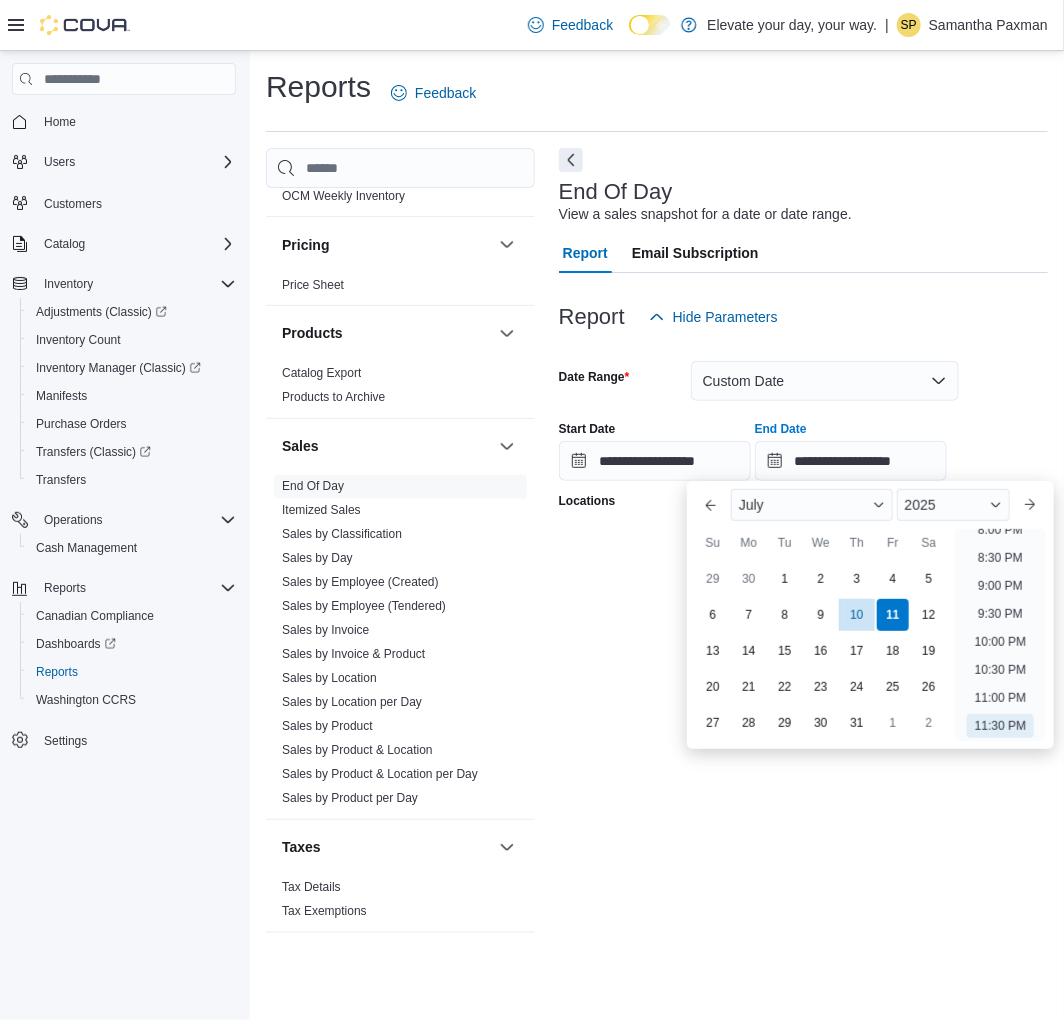 click on "End Date" at bounding box center [851, 429] 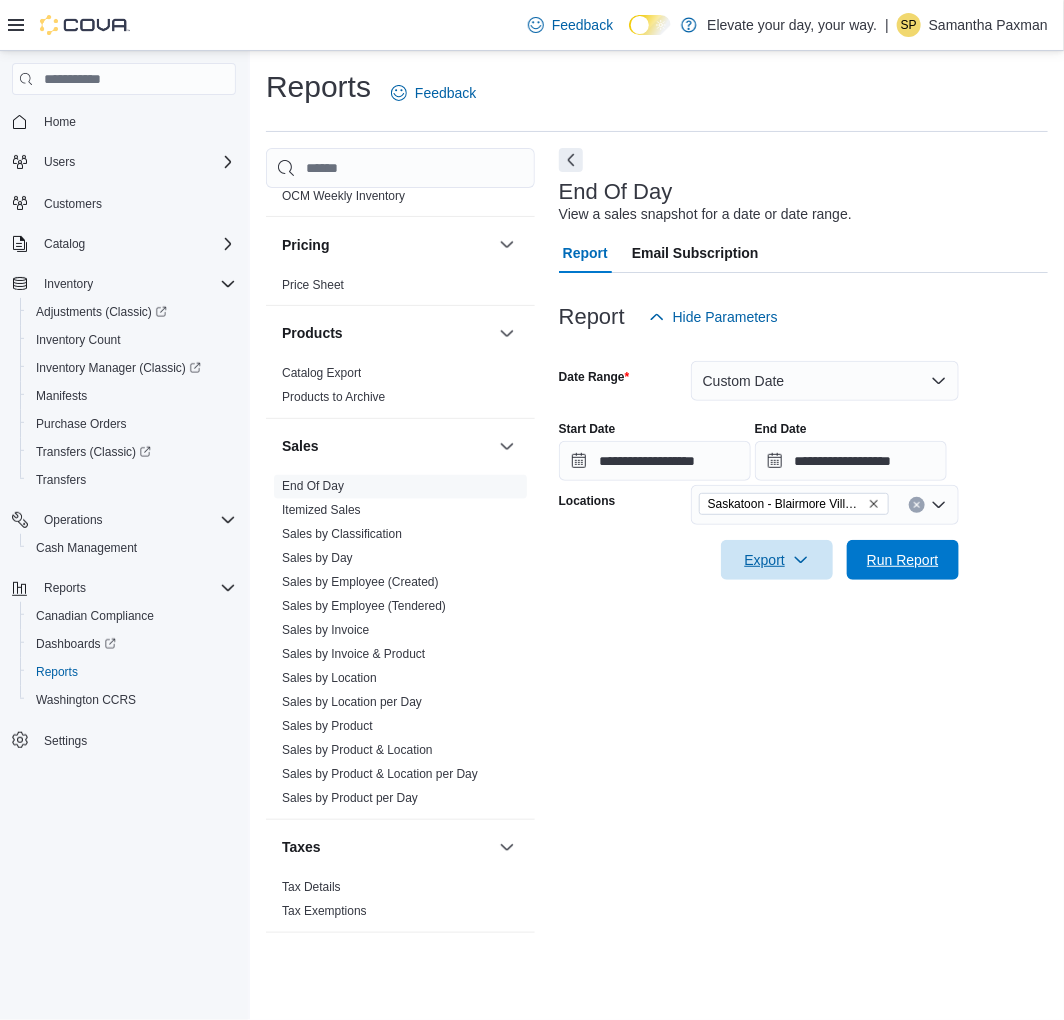click on "Run Report" at bounding box center [903, 560] 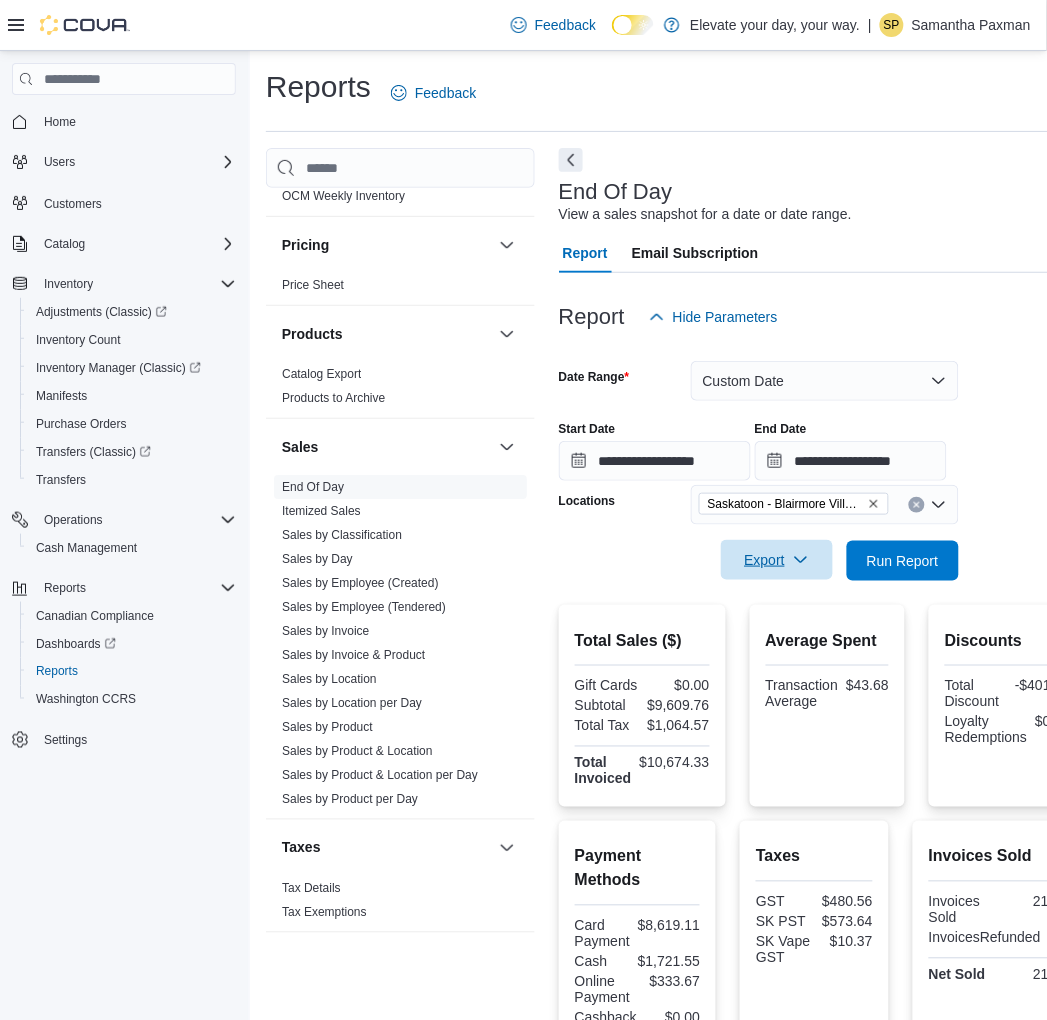 click 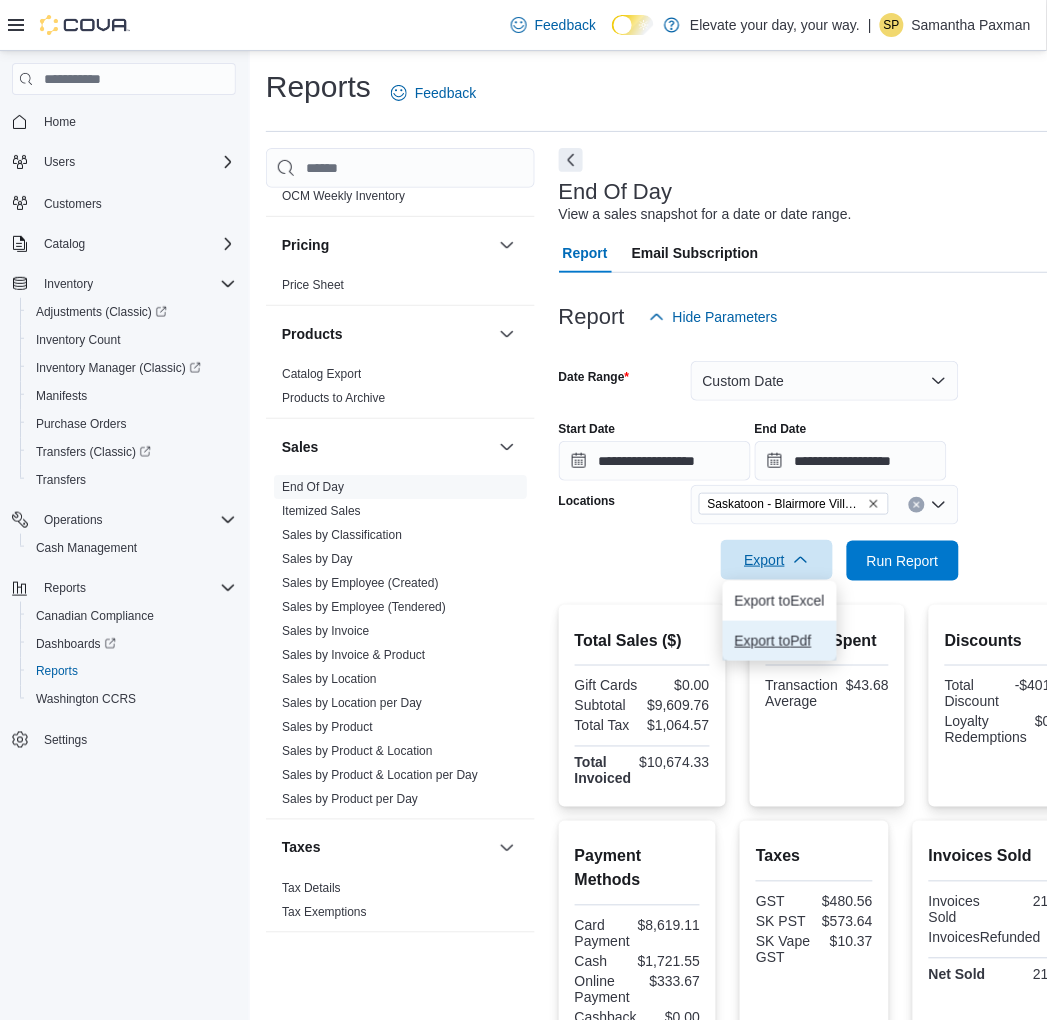 click on "Export to  Pdf" at bounding box center [780, 641] 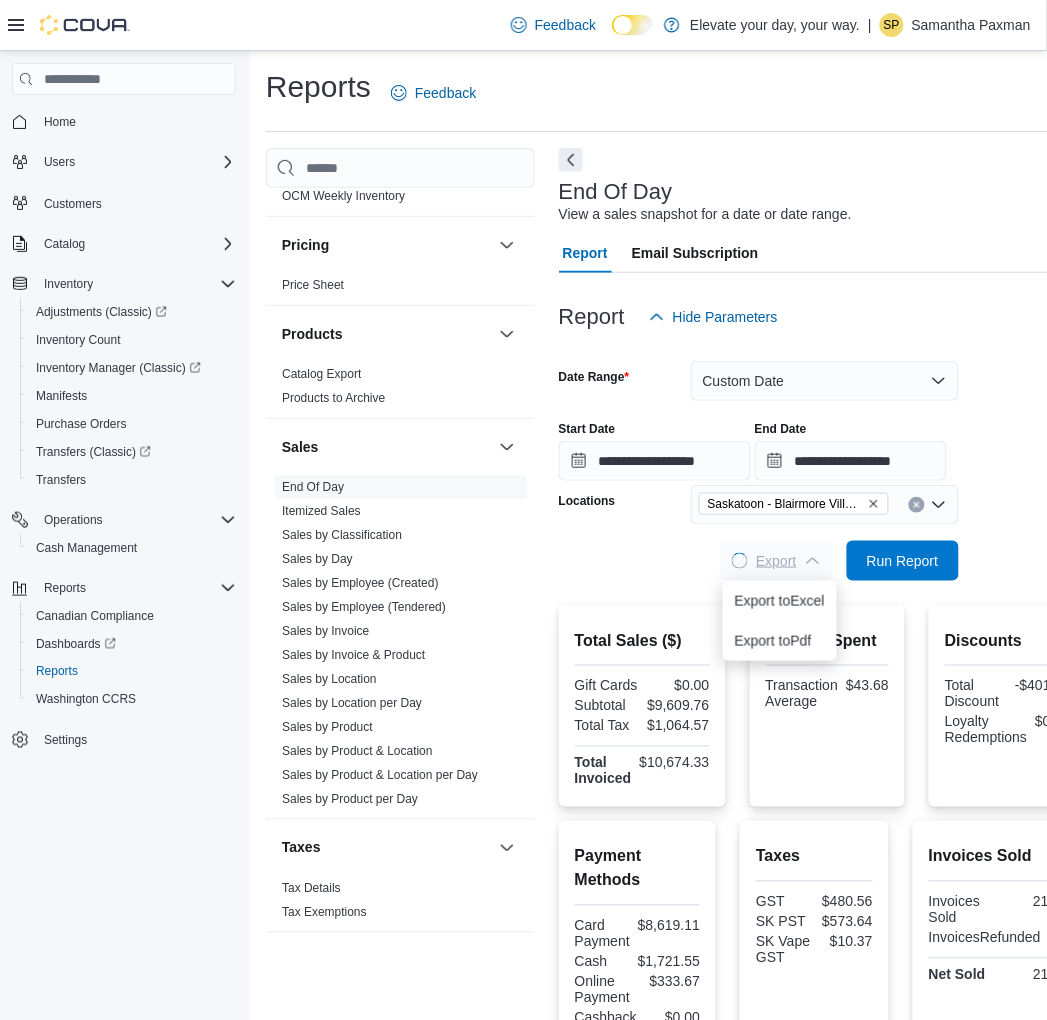 scroll, scrollTop: 0, scrollLeft: 0, axis: both 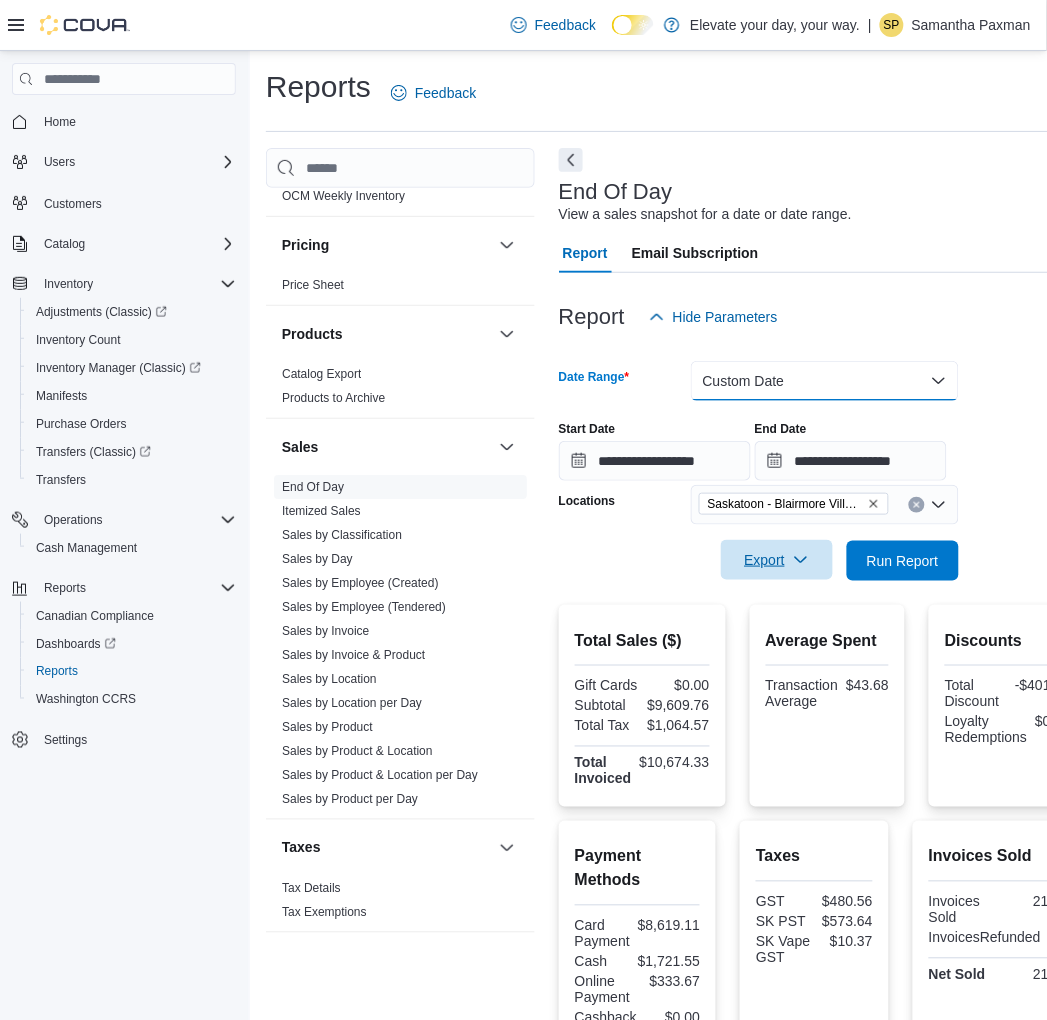 click on "Custom Date" at bounding box center [825, 381] 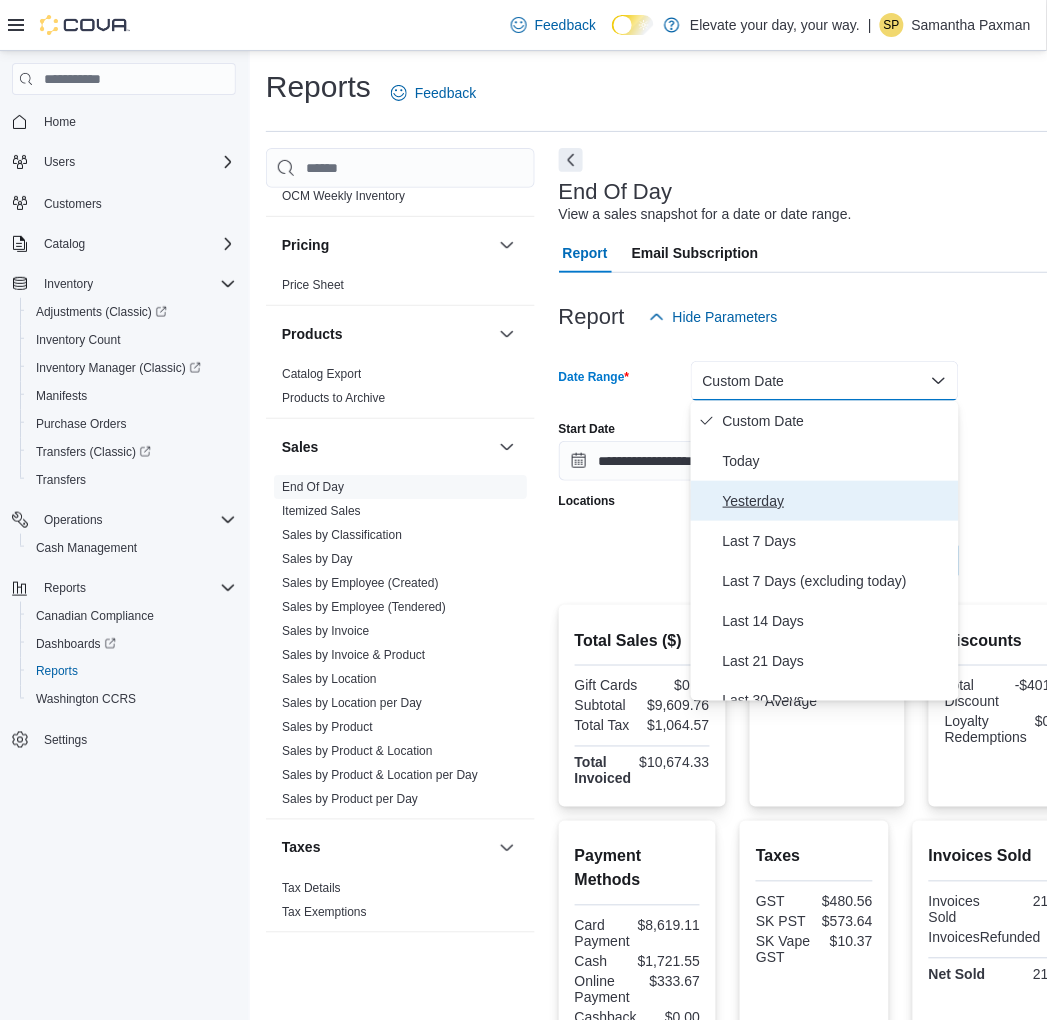 click on "Yesterday" at bounding box center (837, 501) 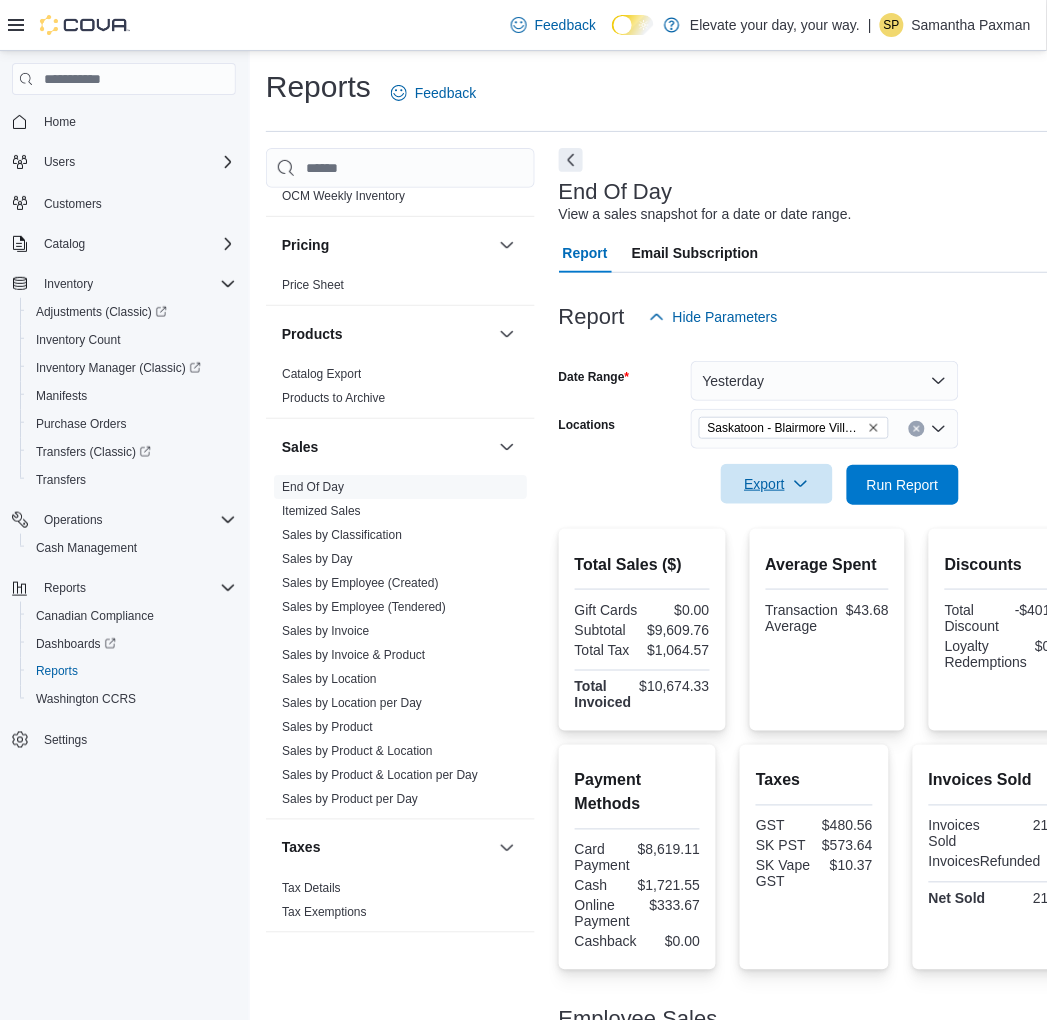 click on "Export" at bounding box center (777, 484) 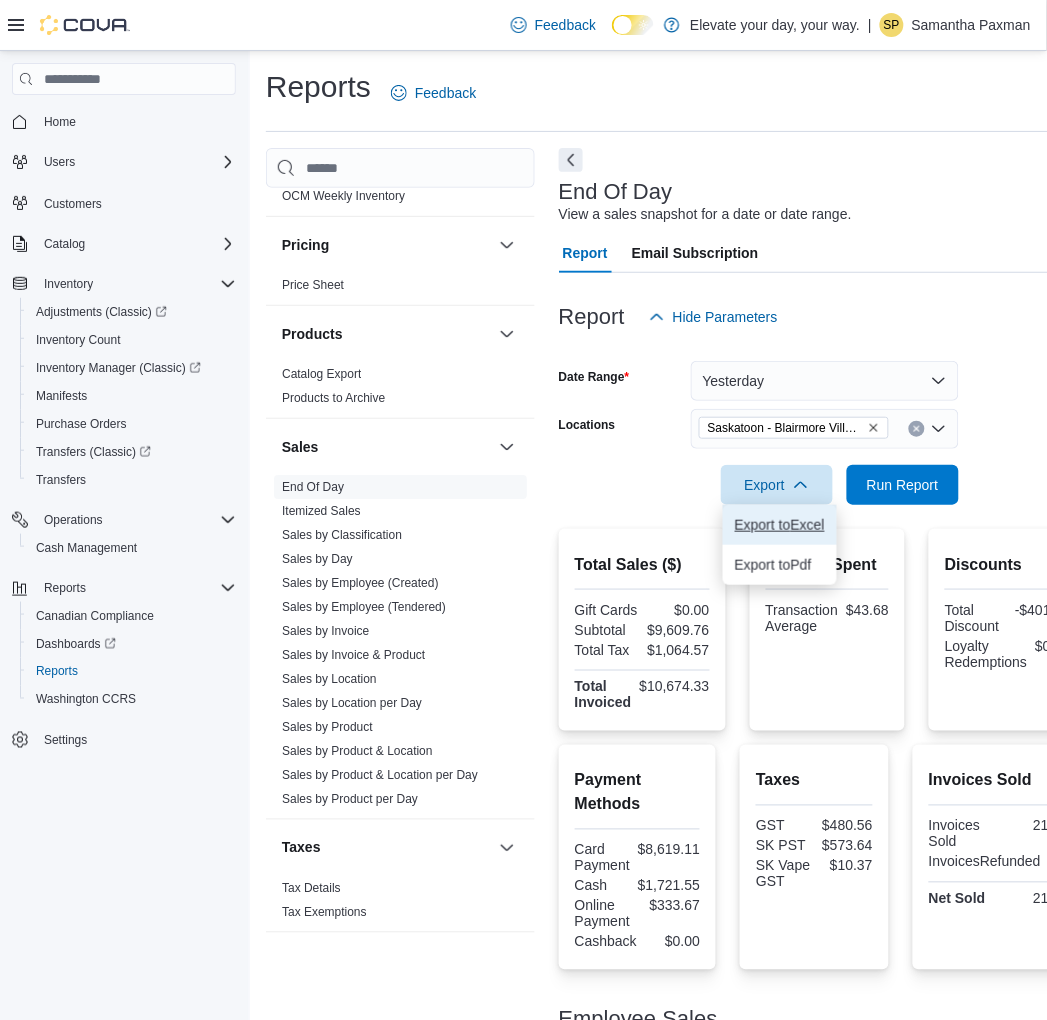 click on "Export to  Excel" at bounding box center [780, 525] 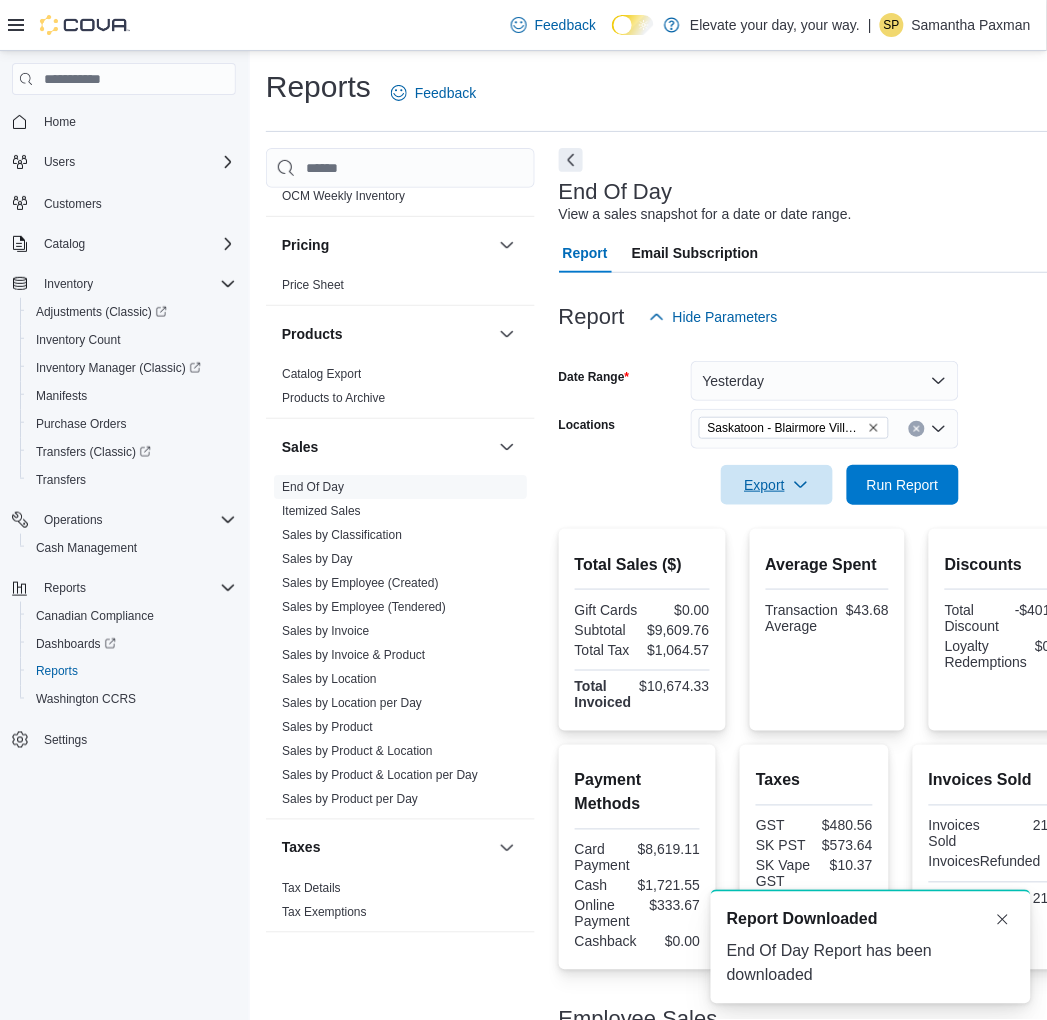 scroll, scrollTop: 0, scrollLeft: 0, axis: both 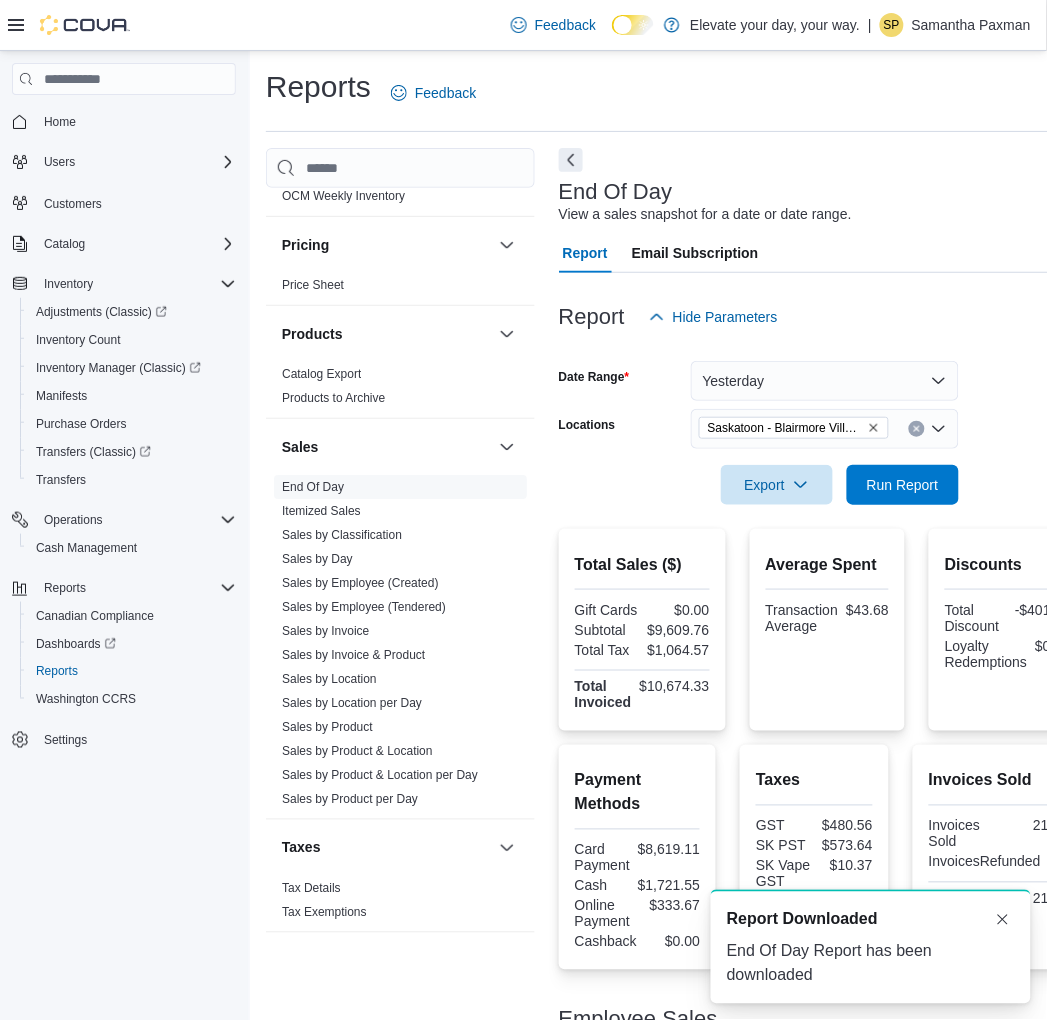 click on "Average Spent" at bounding box center [827, 565] 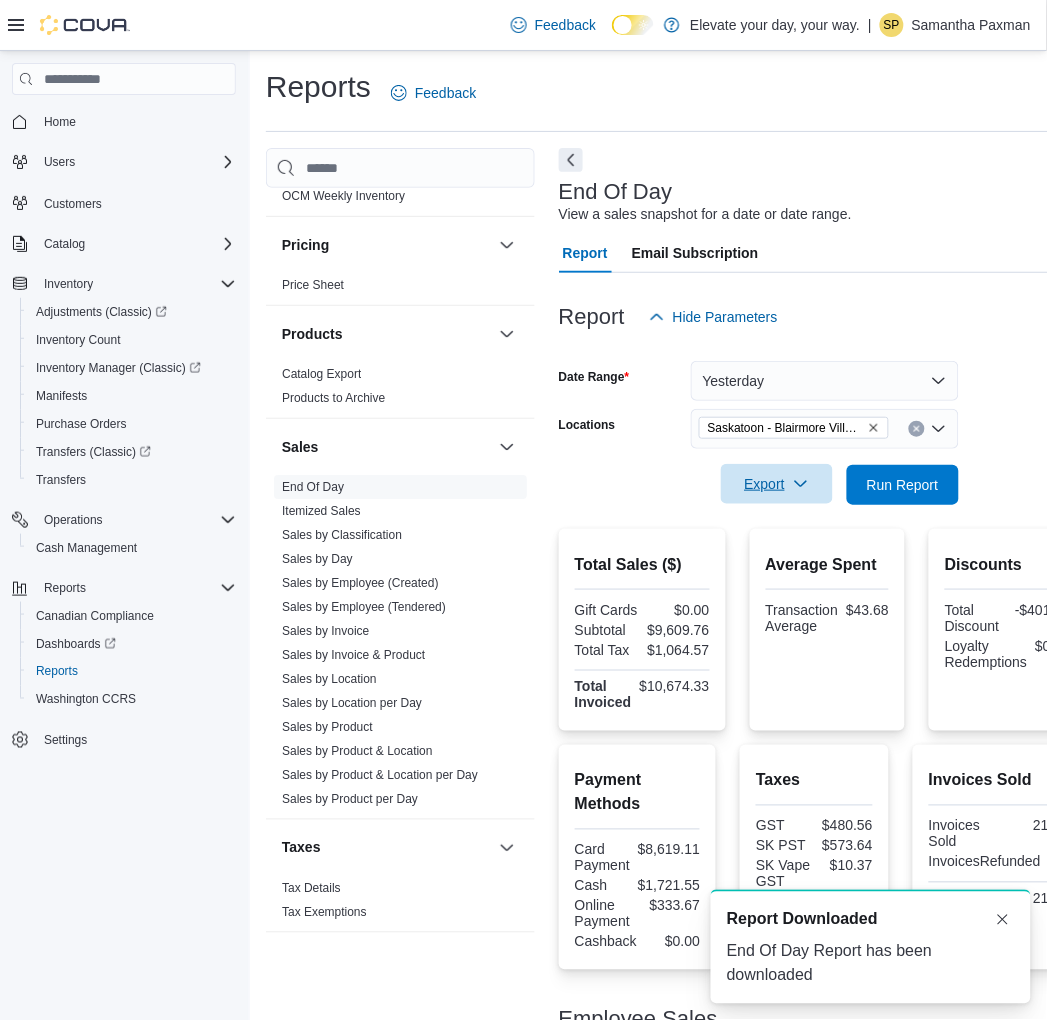 click on "Export" at bounding box center [777, 484] 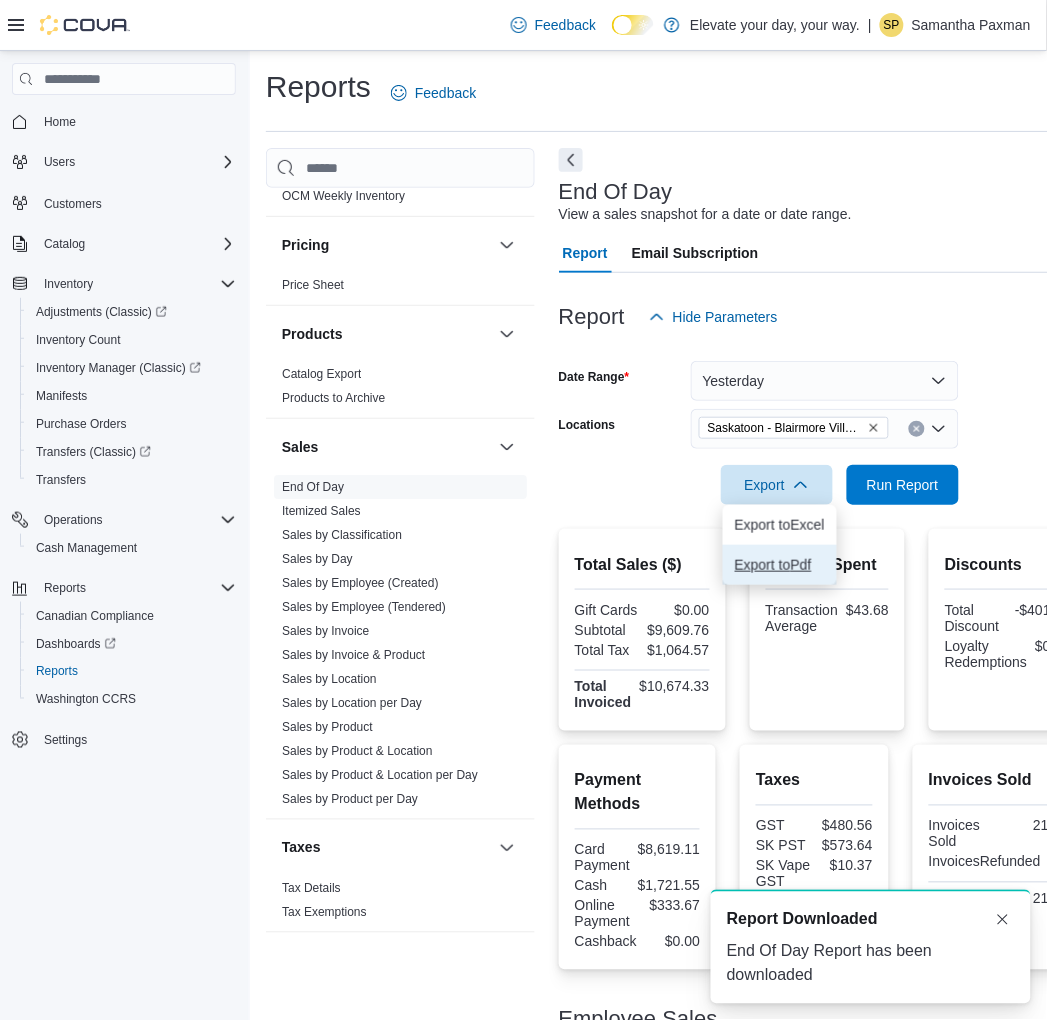 click on "Export to  Pdf" at bounding box center (780, 565) 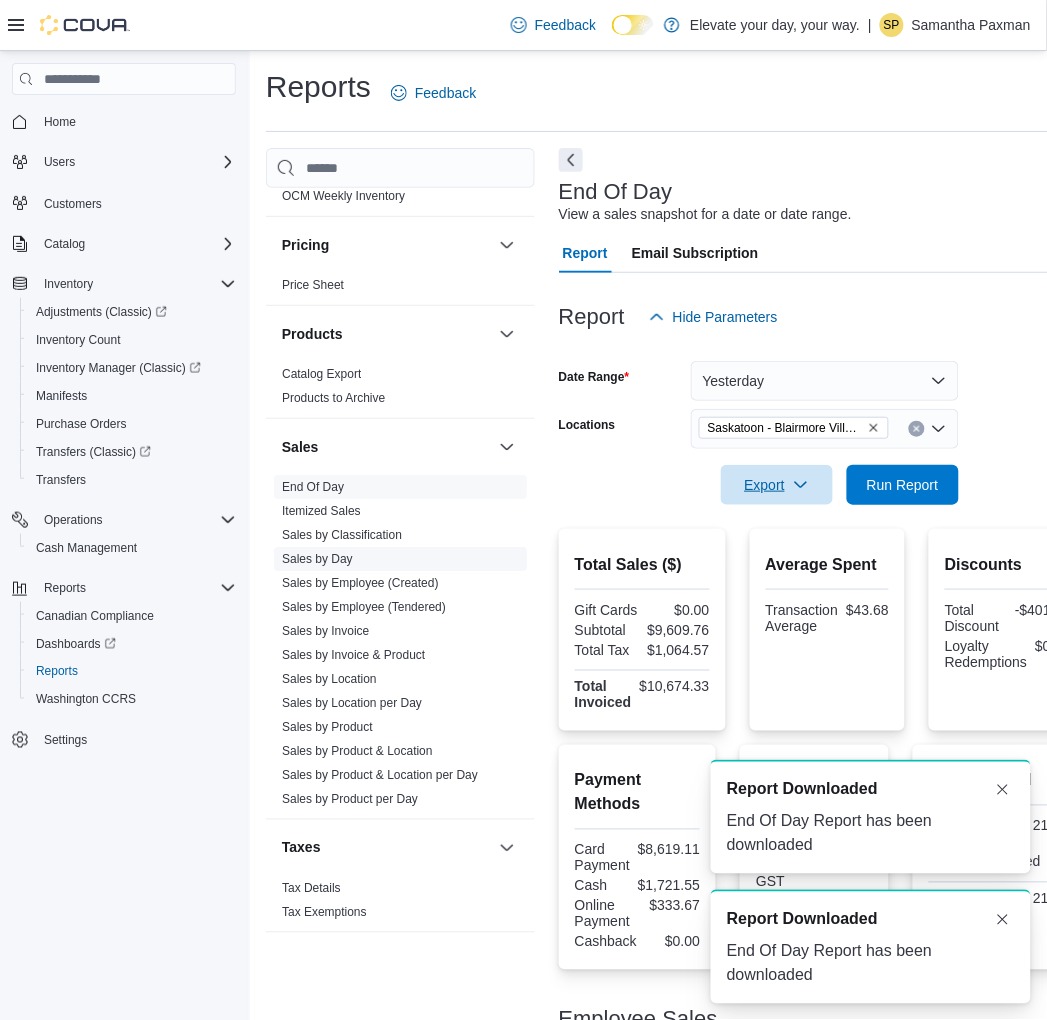 scroll, scrollTop: 0, scrollLeft: 0, axis: both 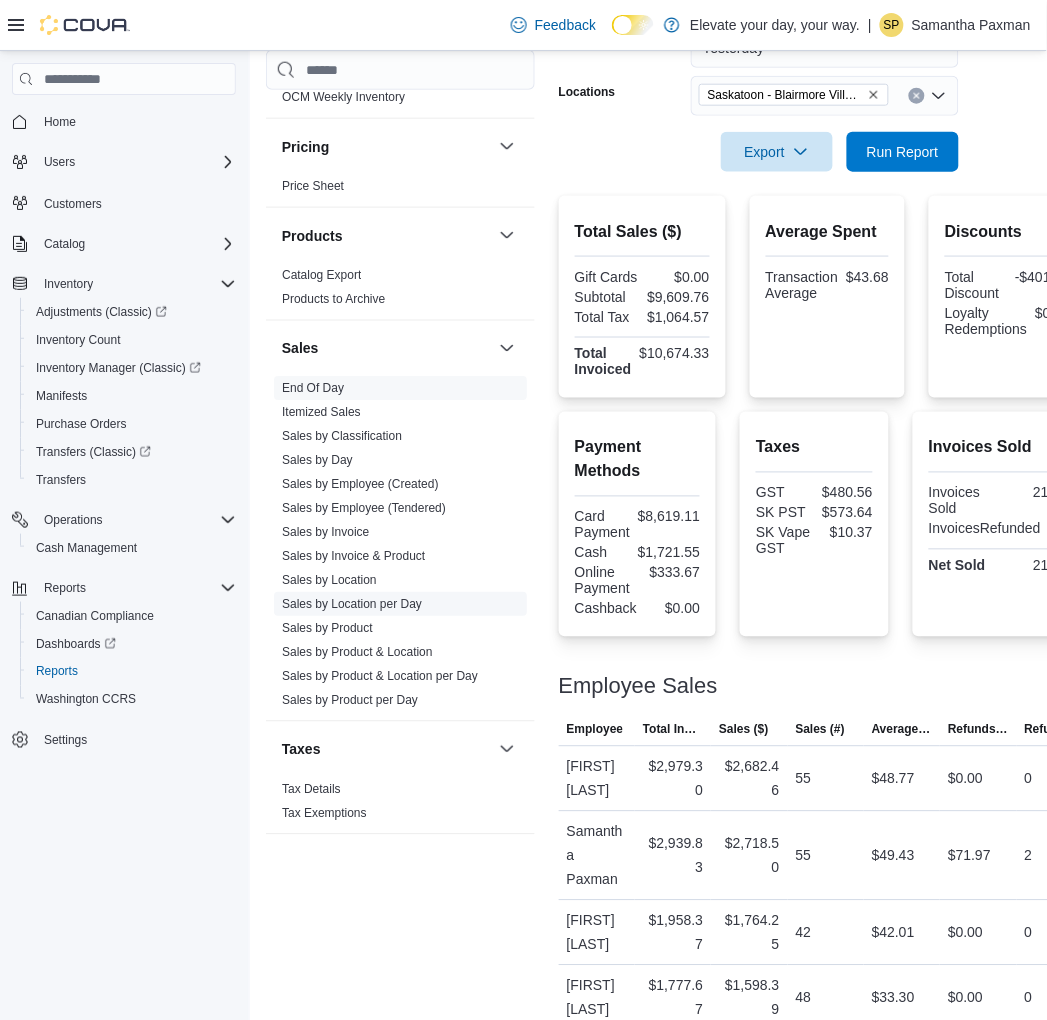 click on "Sales by Location per Day" at bounding box center [352, 605] 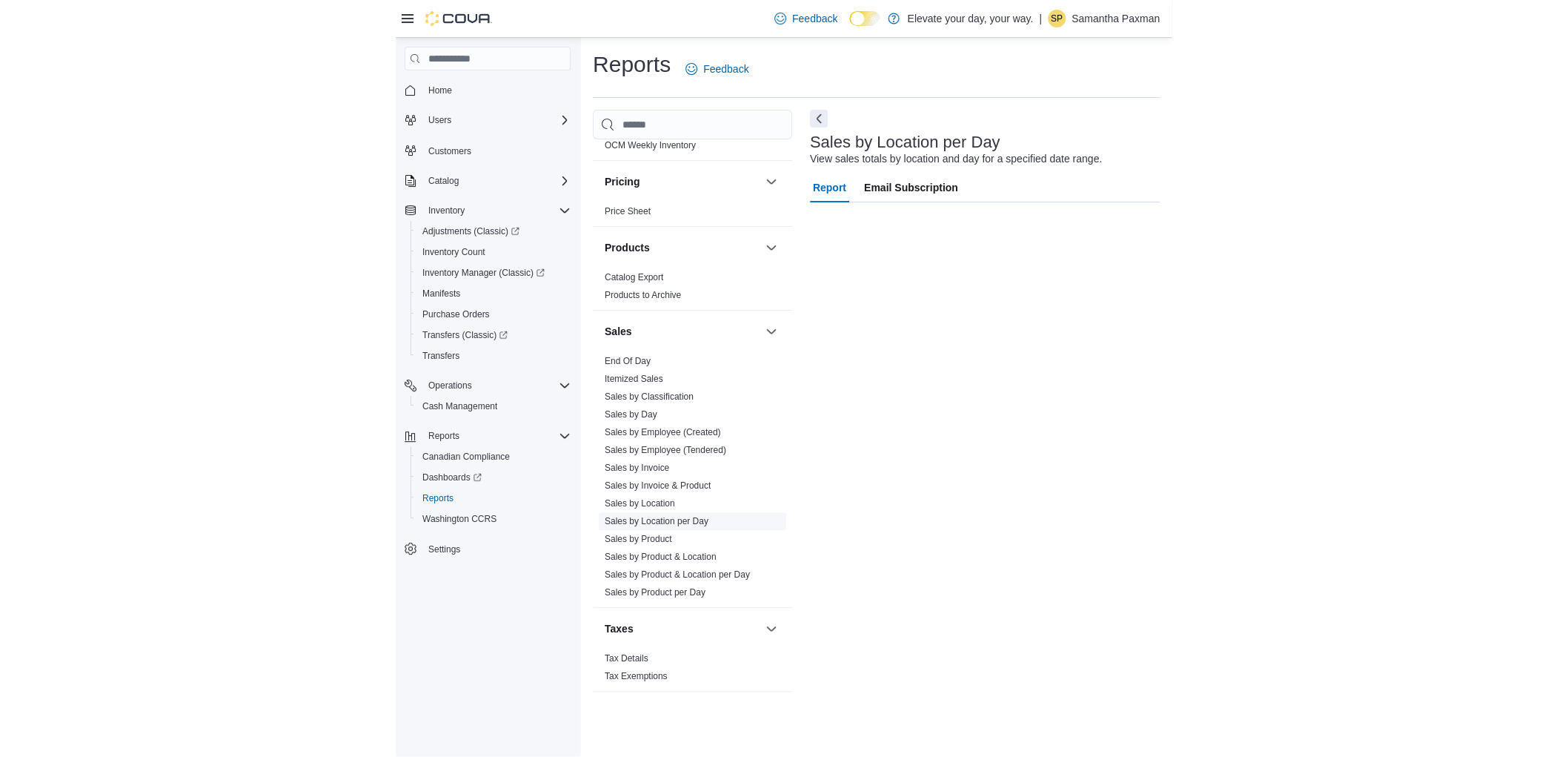 scroll, scrollTop: 0, scrollLeft: 0, axis: both 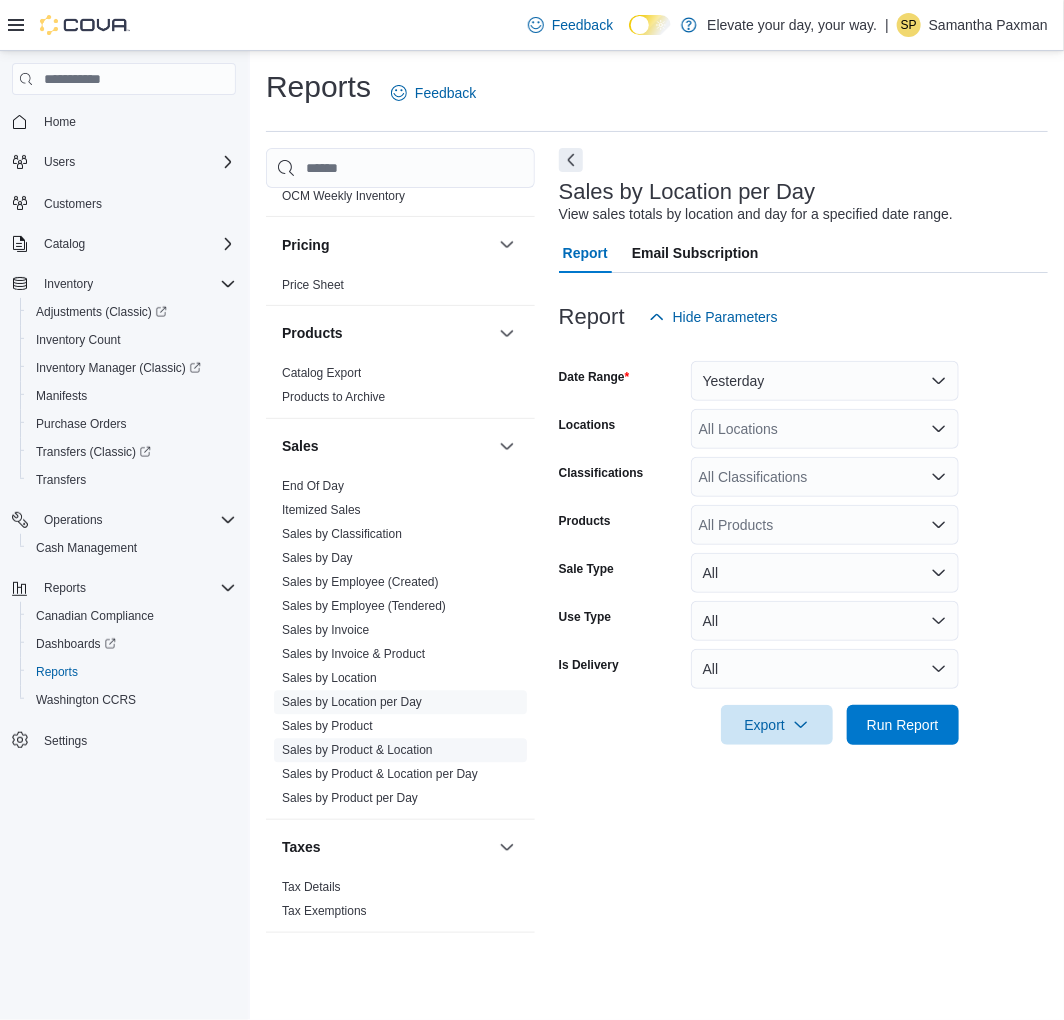 click on "Sales by Product & Location" at bounding box center (357, 751) 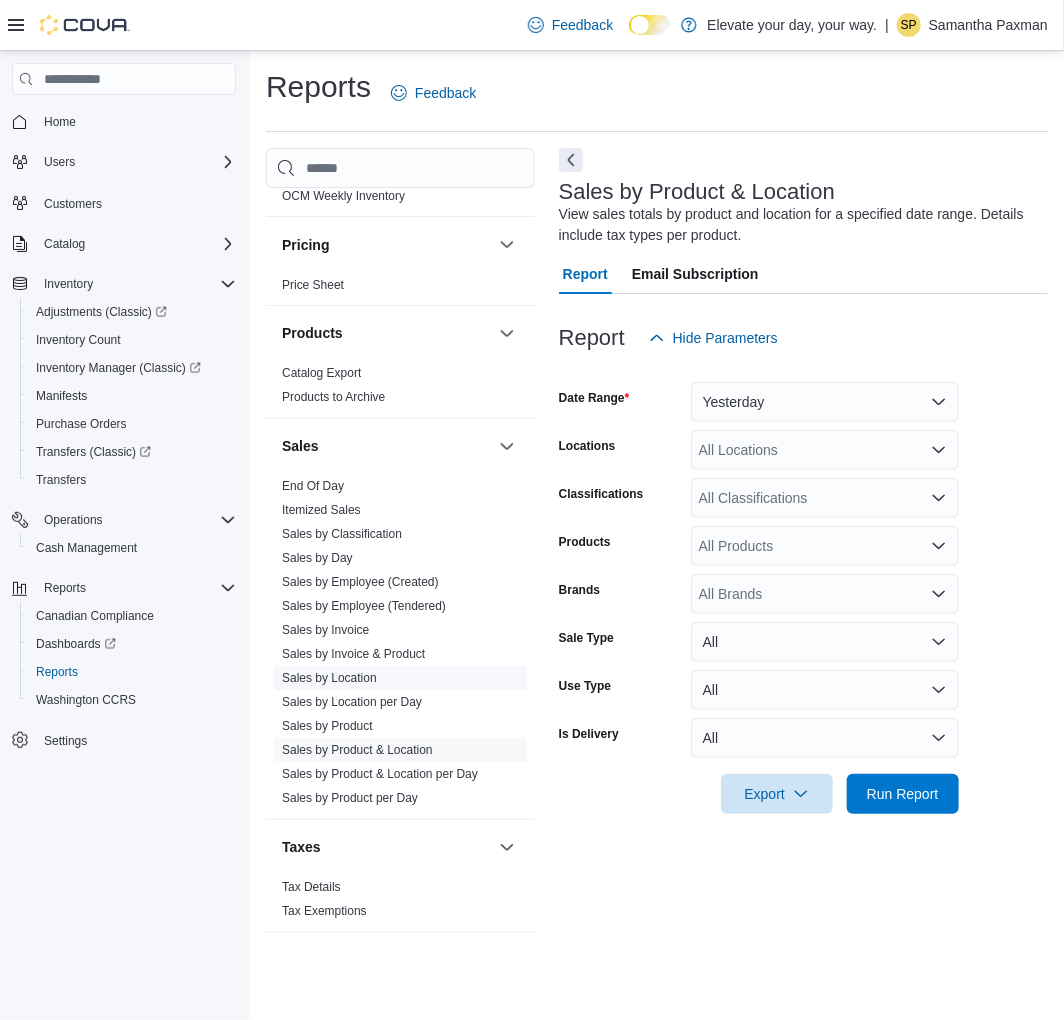 click on "Sales by Location" at bounding box center [329, 679] 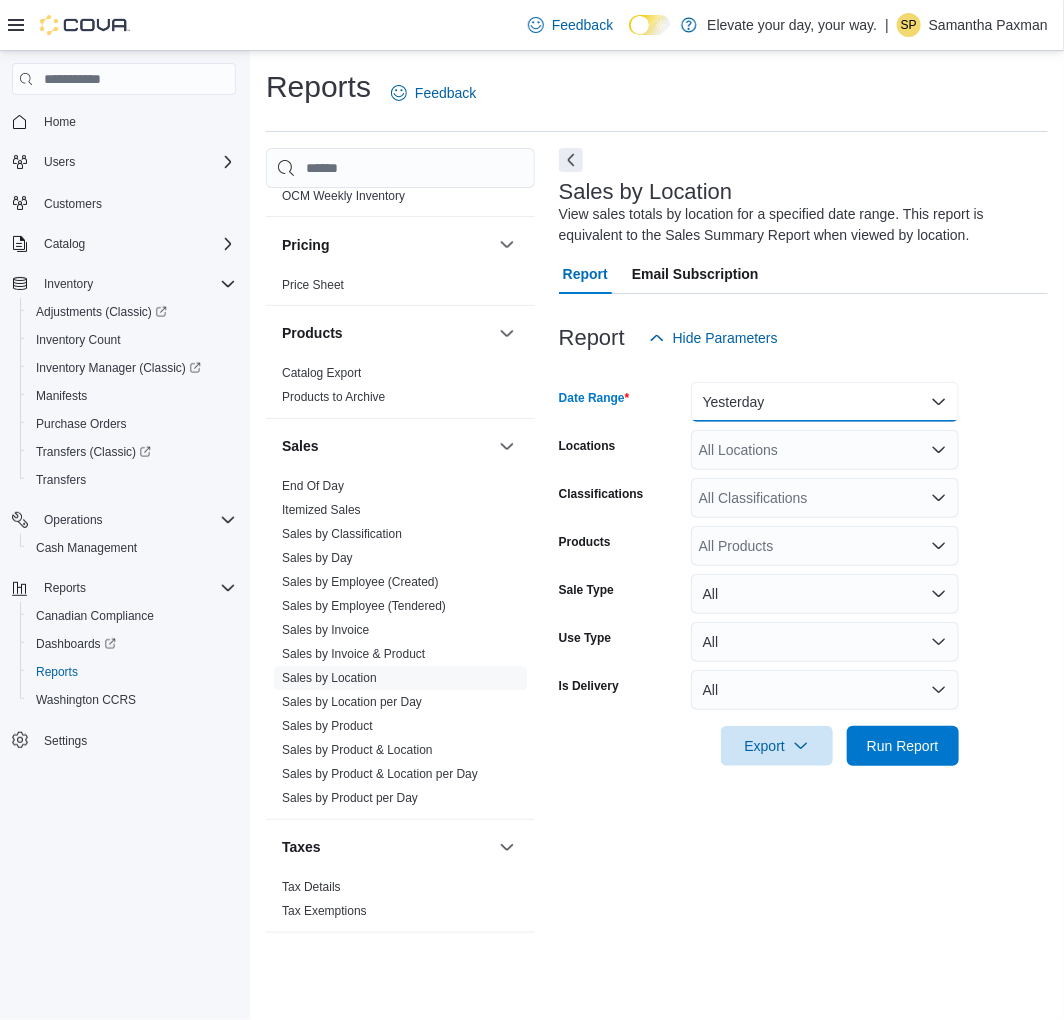 click on "Yesterday" at bounding box center [825, 402] 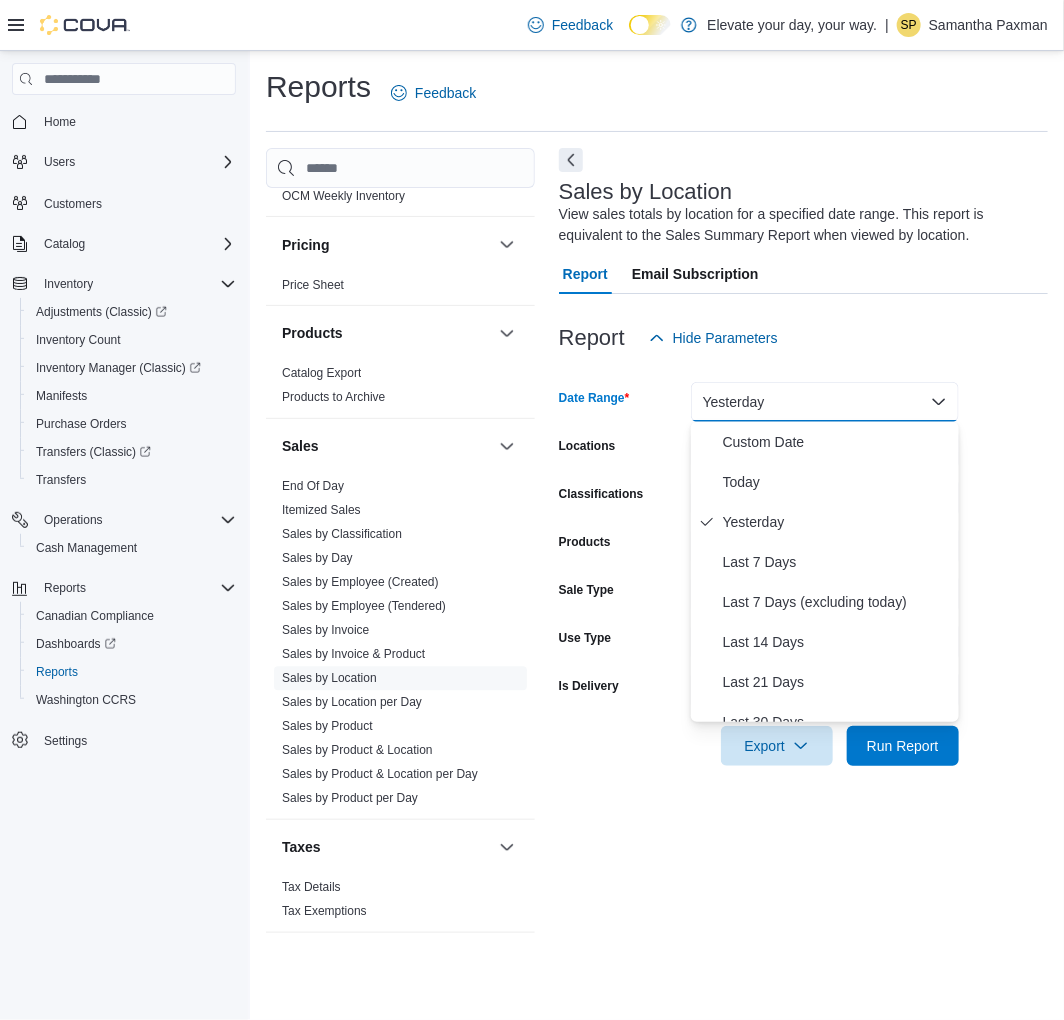 click on "Date Range Yesterday Locations All Locations Classifications All Classifications Products All Products Sale Type All Use Type All Is Delivery All Export  Run Report" at bounding box center (803, 562) 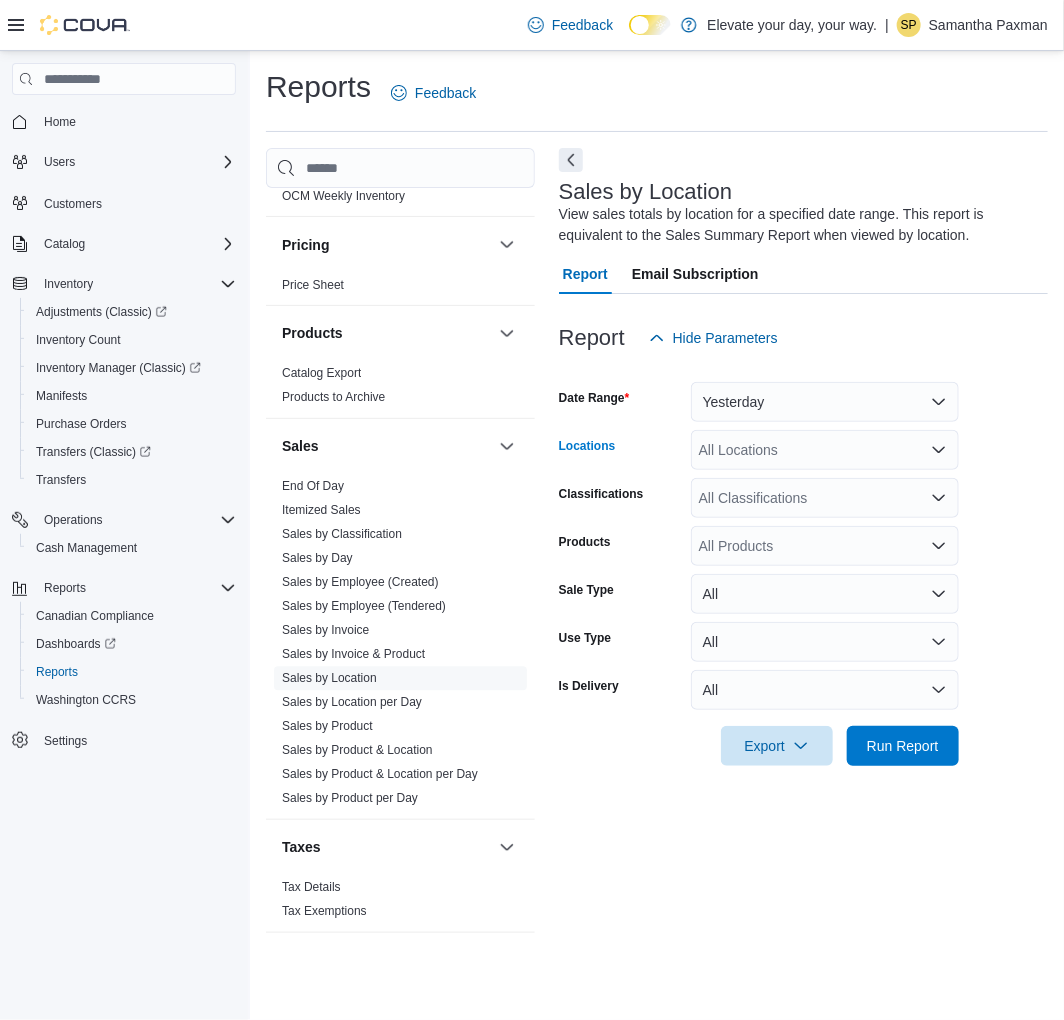 click on "All Locations" at bounding box center (825, 450) 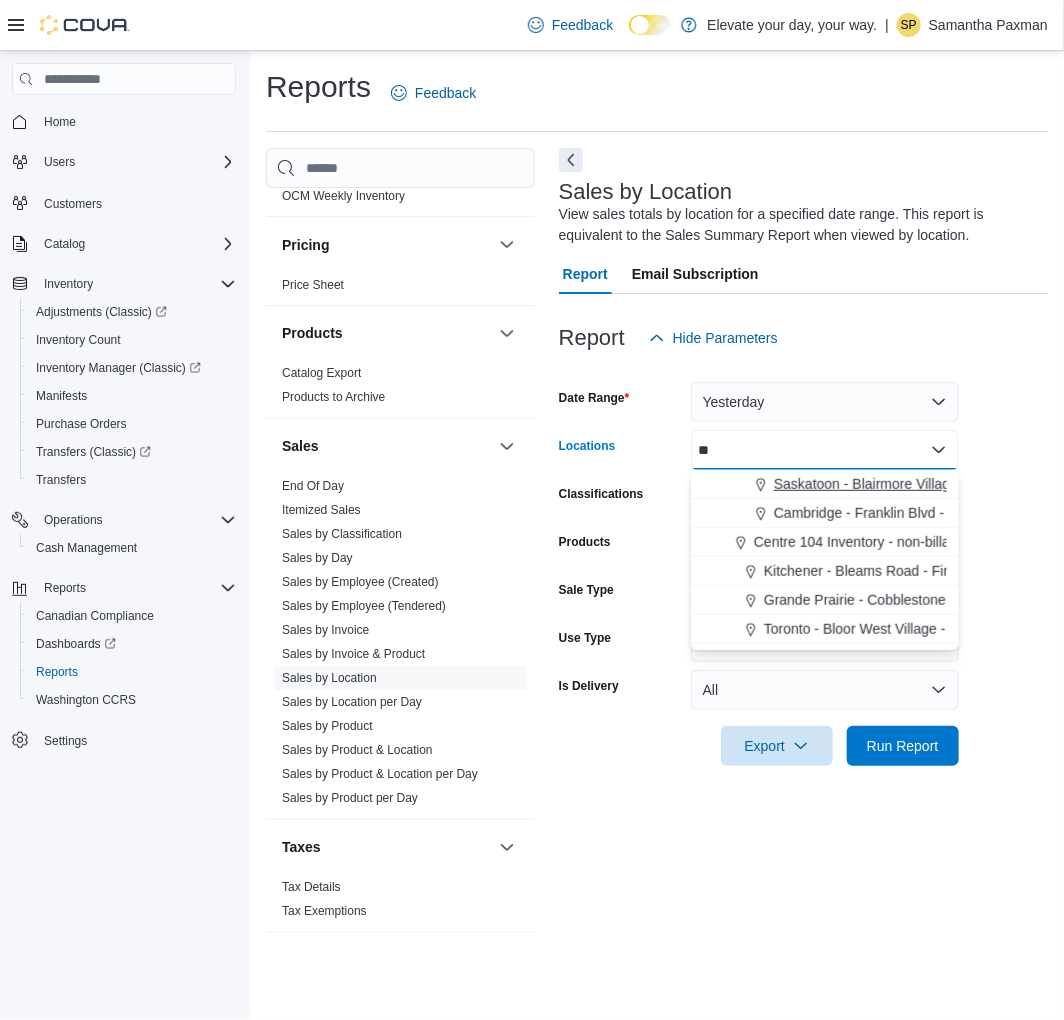 type on "**" 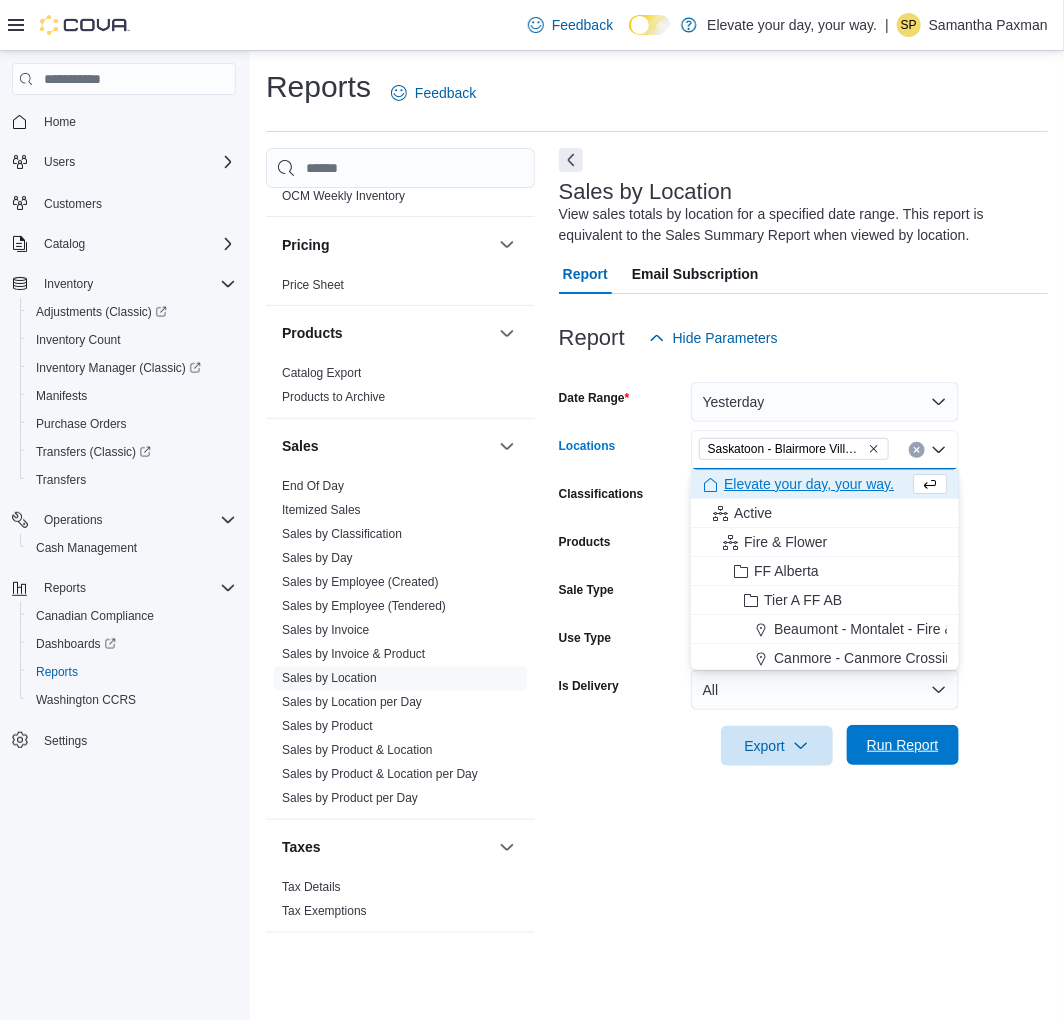 click on "Run Report" at bounding box center [903, 745] 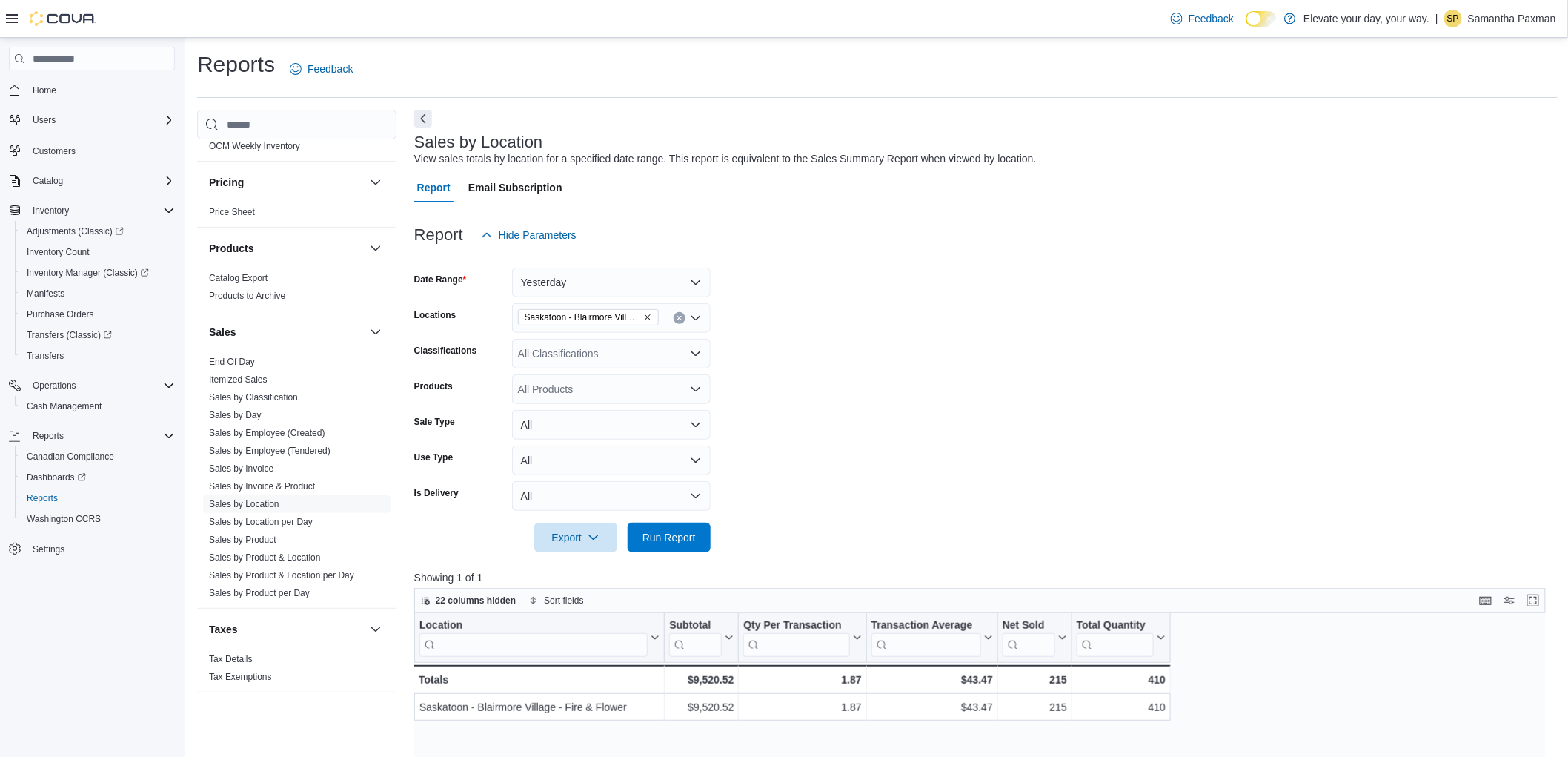 click on "All Classifications" at bounding box center (611, 354) 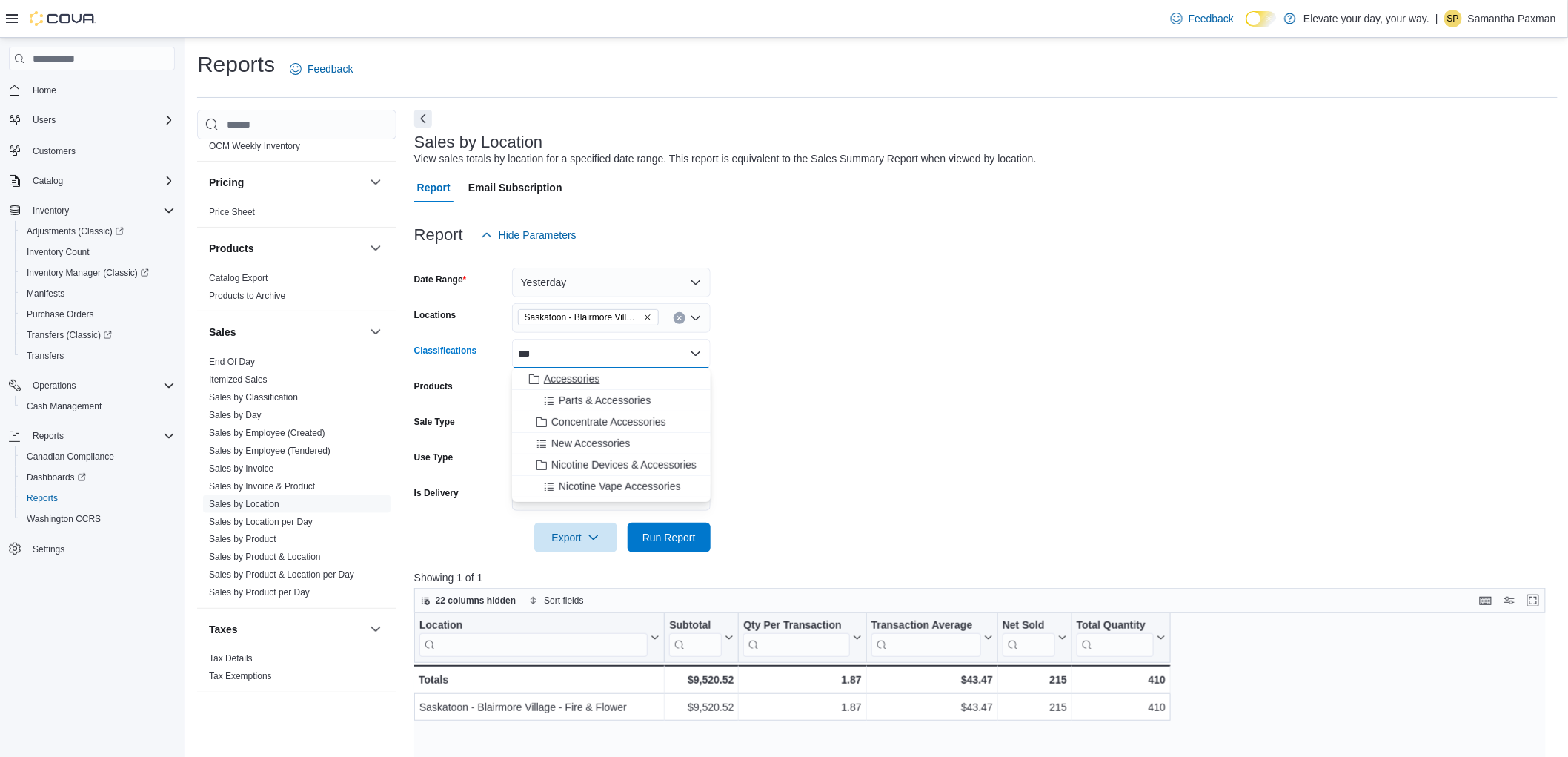 type on "***" 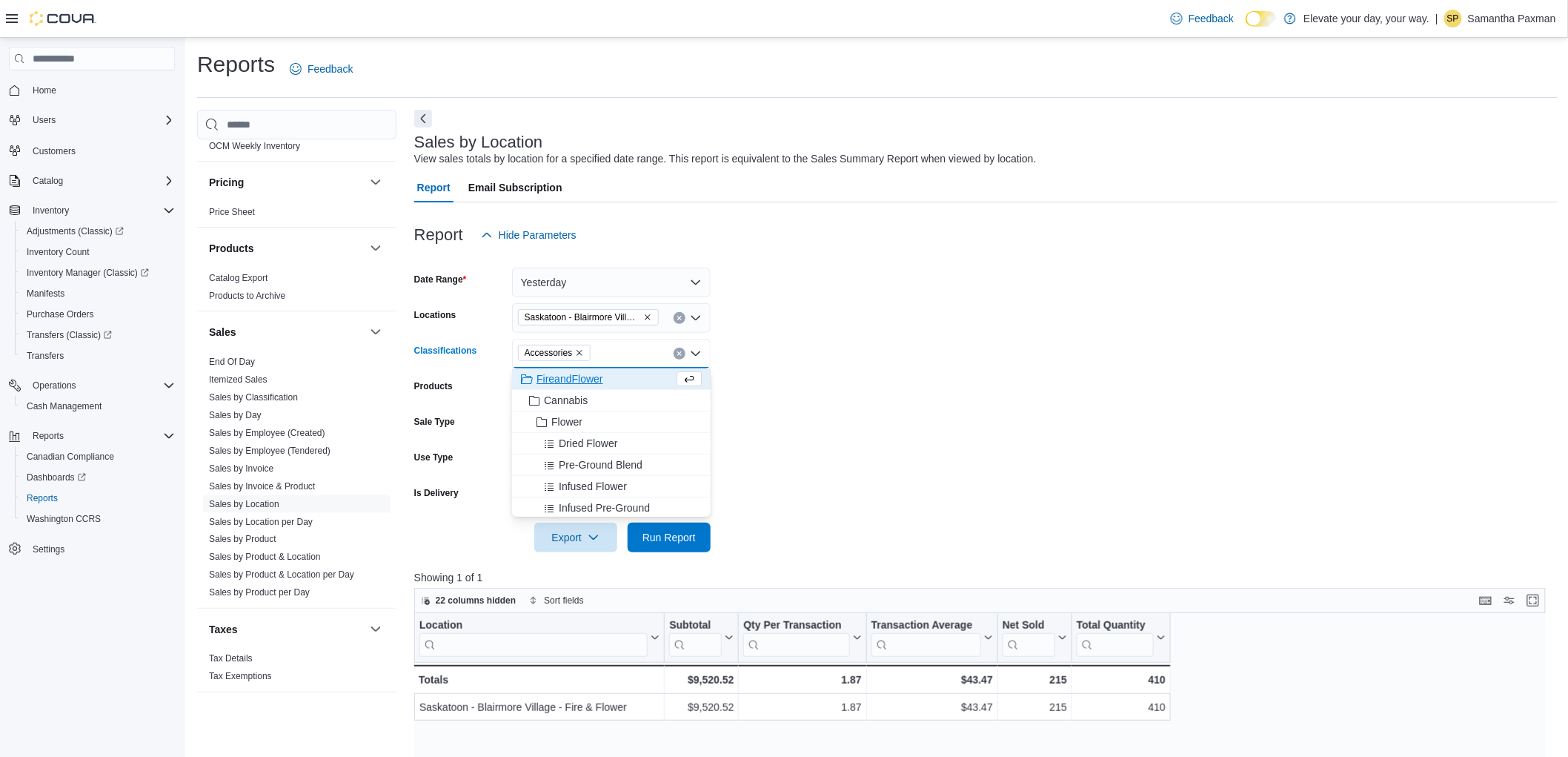 click on "Date Range Yesterday Locations [CITY] - [CITY] - Fire & Flower Classifications Accessories Combo box. Selected. Accessories. Press Backspace to delete Accessories. Combo box input. All Classifications. Type some text or, to display a list of choices, press Down Arrow. To exit the list of choices, press Escape. Products All Products Sale Type All Use Type All Is Delivery All Export Run Report" at bounding box center [986, 401] 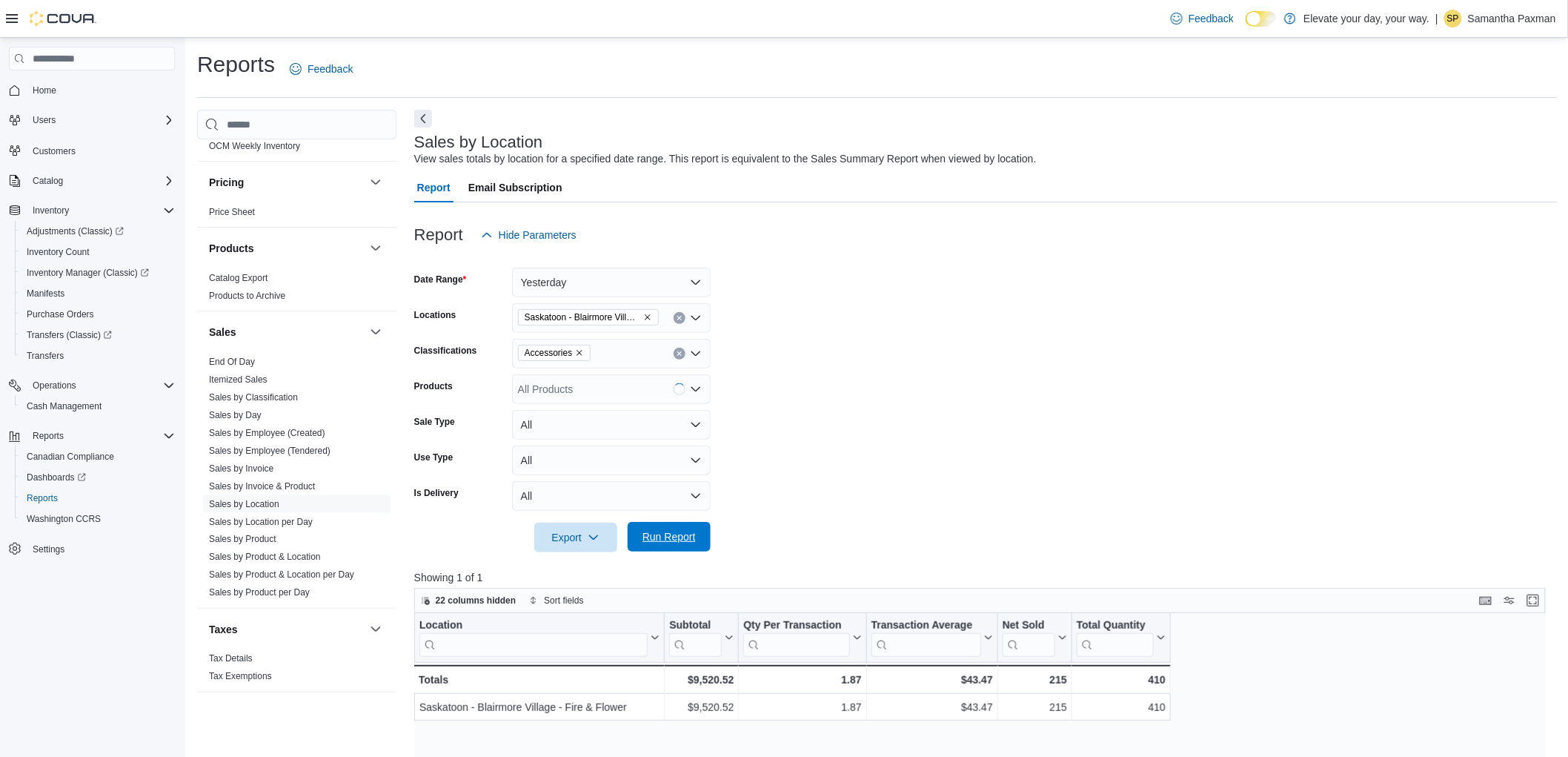 click on "Run Report" at bounding box center (669, 537) 